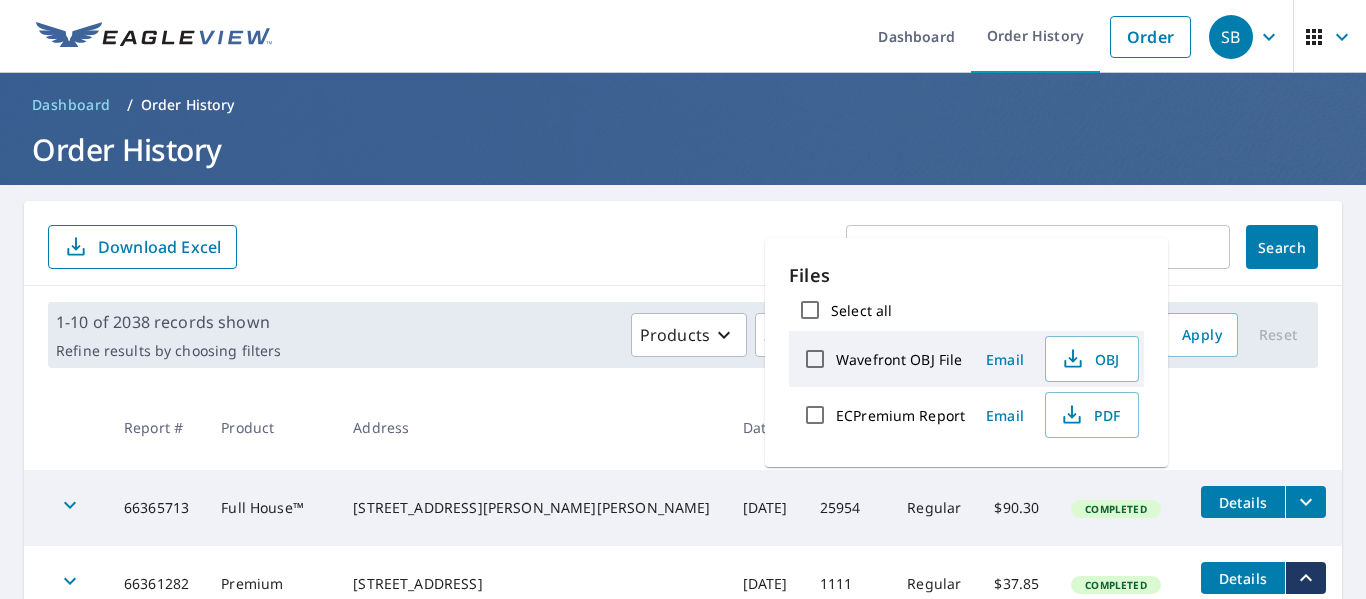 scroll, scrollTop: 0, scrollLeft: 0, axis: both 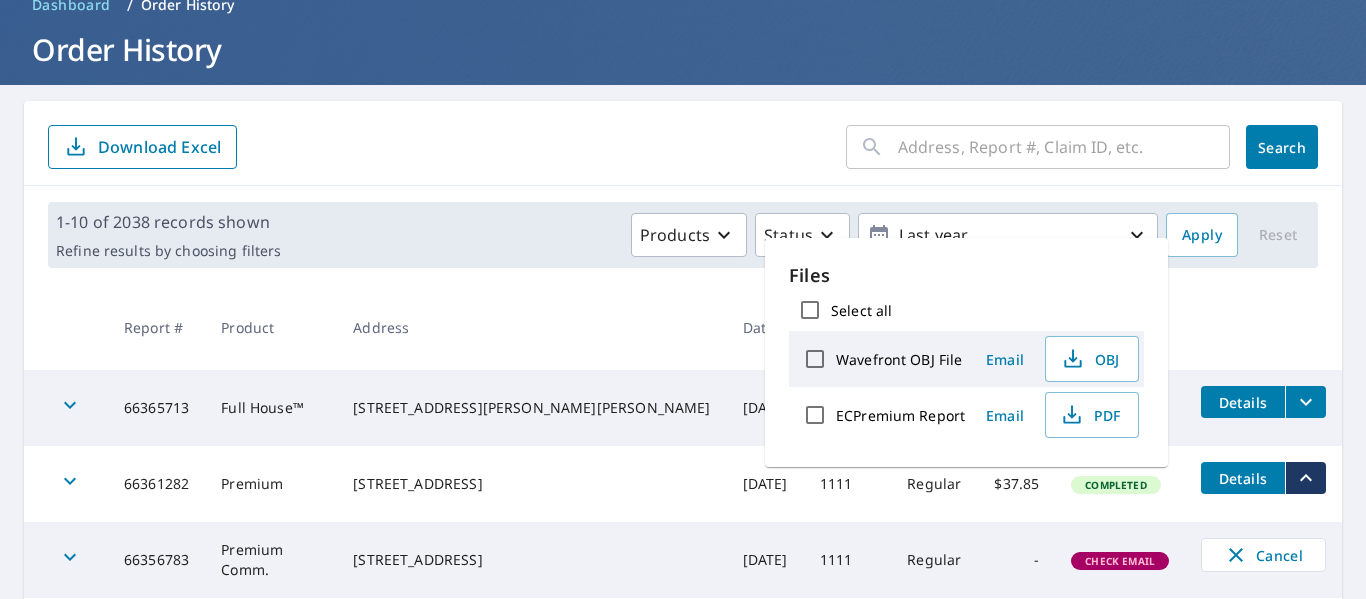 click at bounding box center (1263, 327) 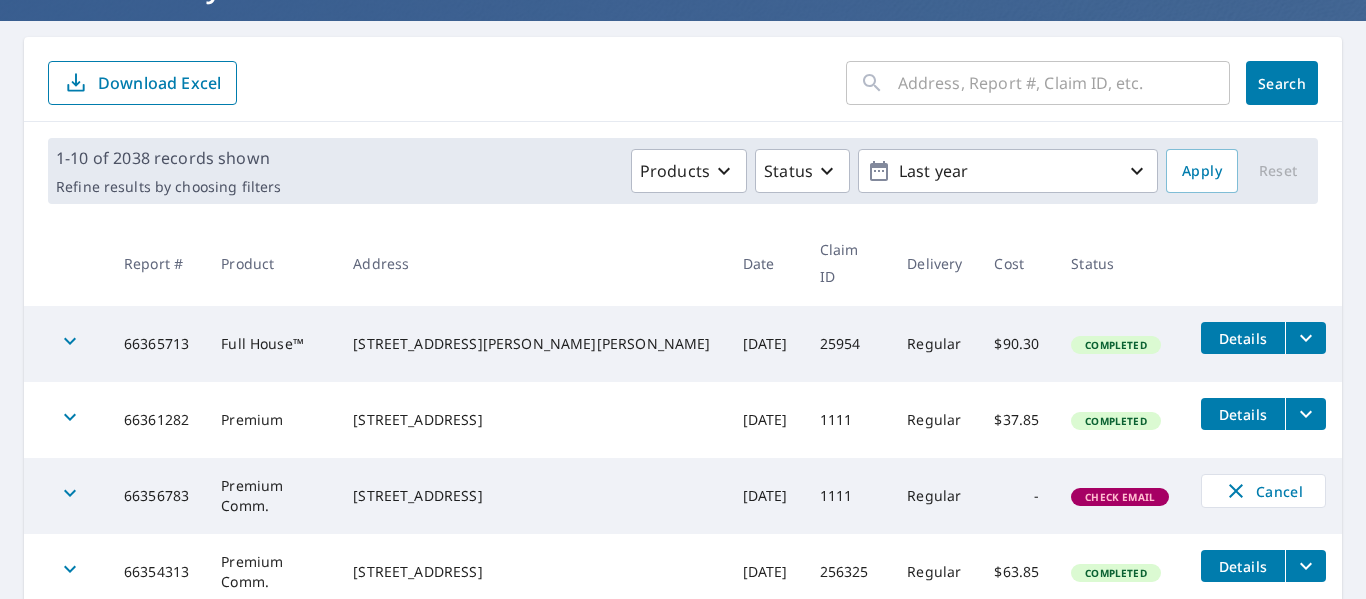 scroll, scrollTop: 200, scrollLeft: 0, axis: vertical 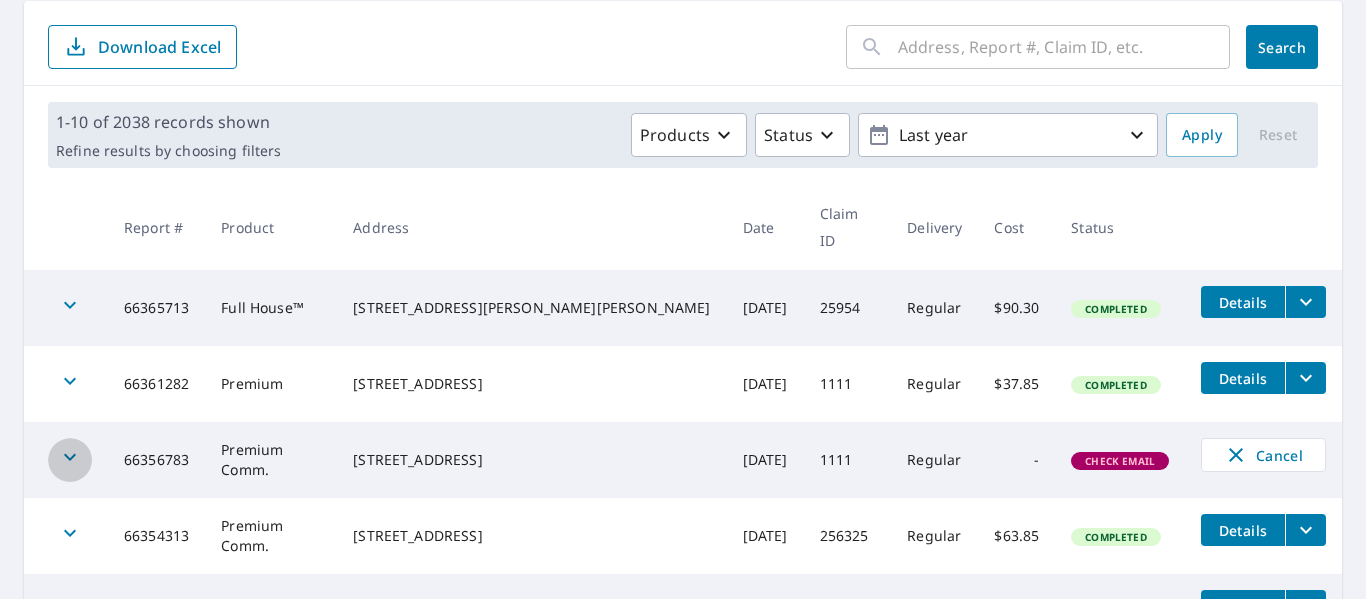 click 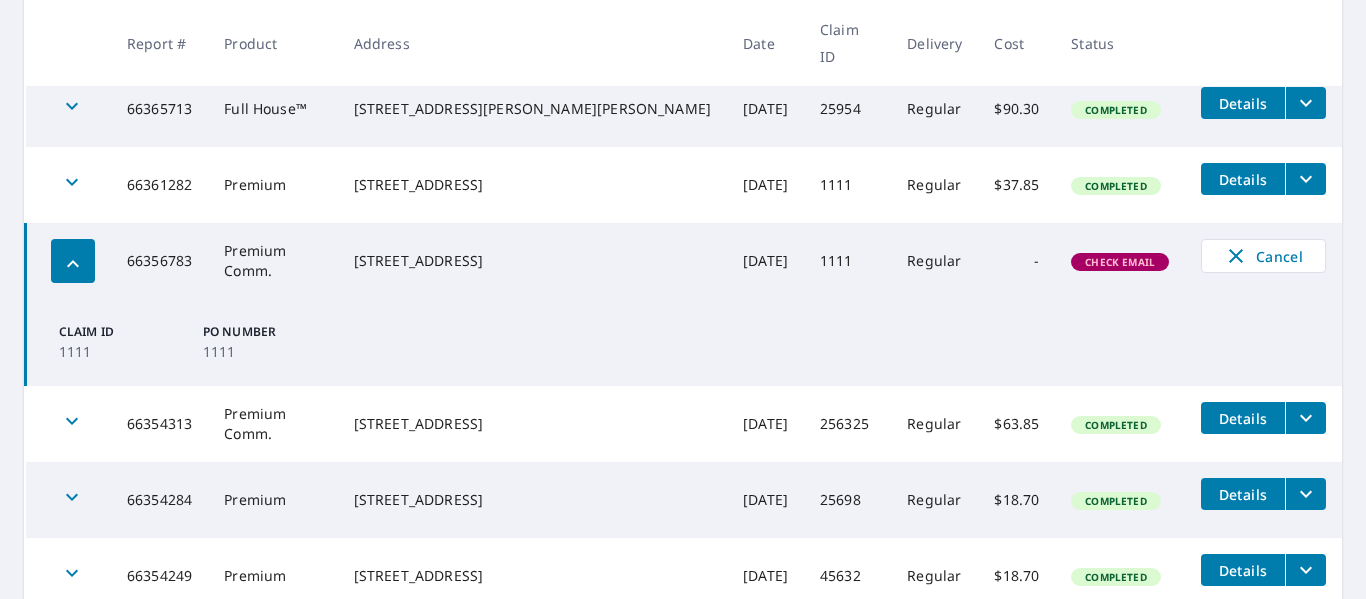 scroll, scrollTop: 400, scrollLeft: 0, axis: vertical 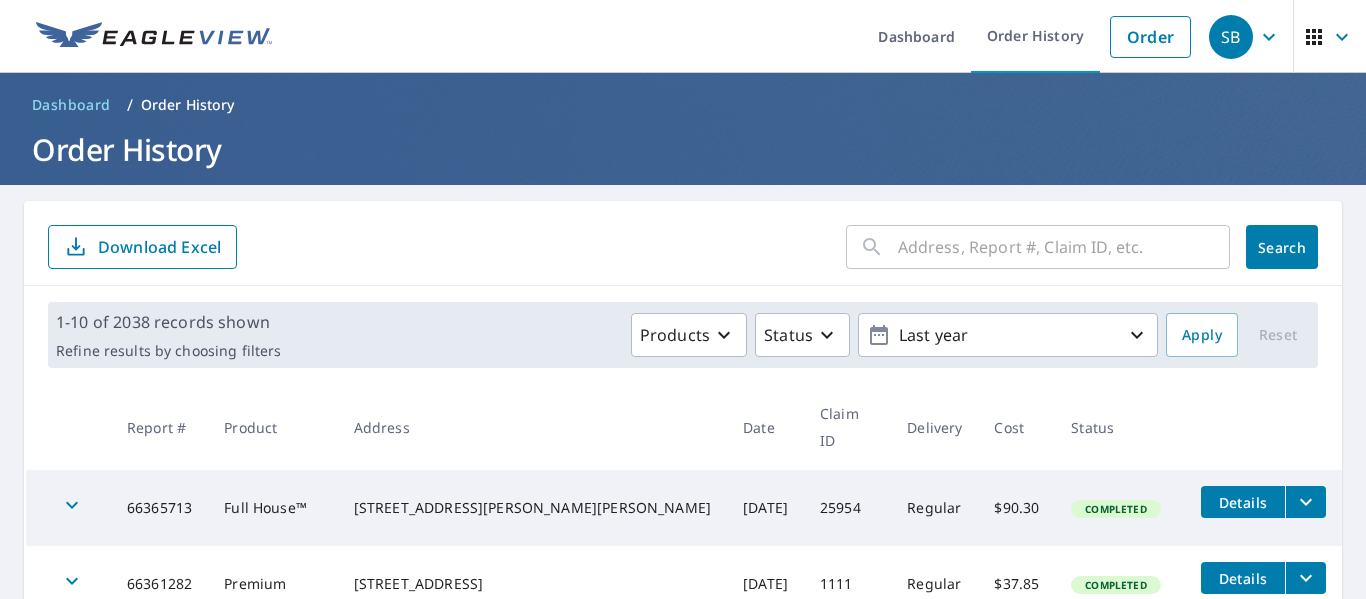 click at bounding box center (1064, 247) 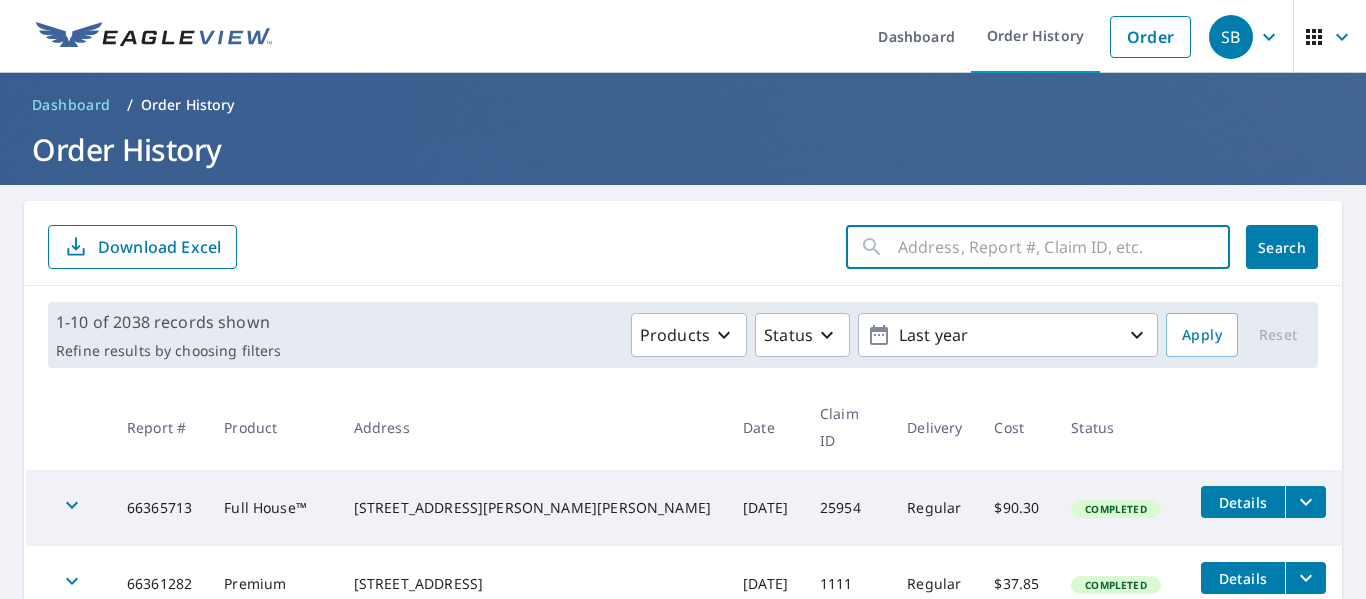 paste on "[STREET_ADDRESS]" 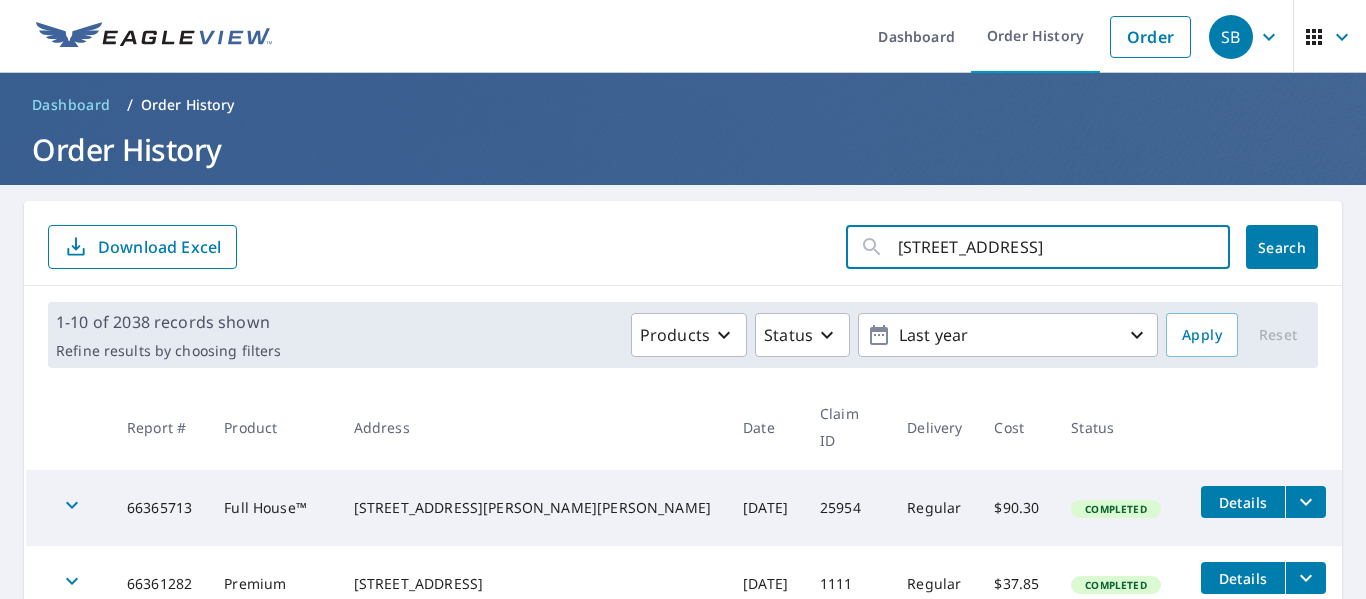 scroll, scrollTop: 0, scrollLeft: 87, axis: horizontal 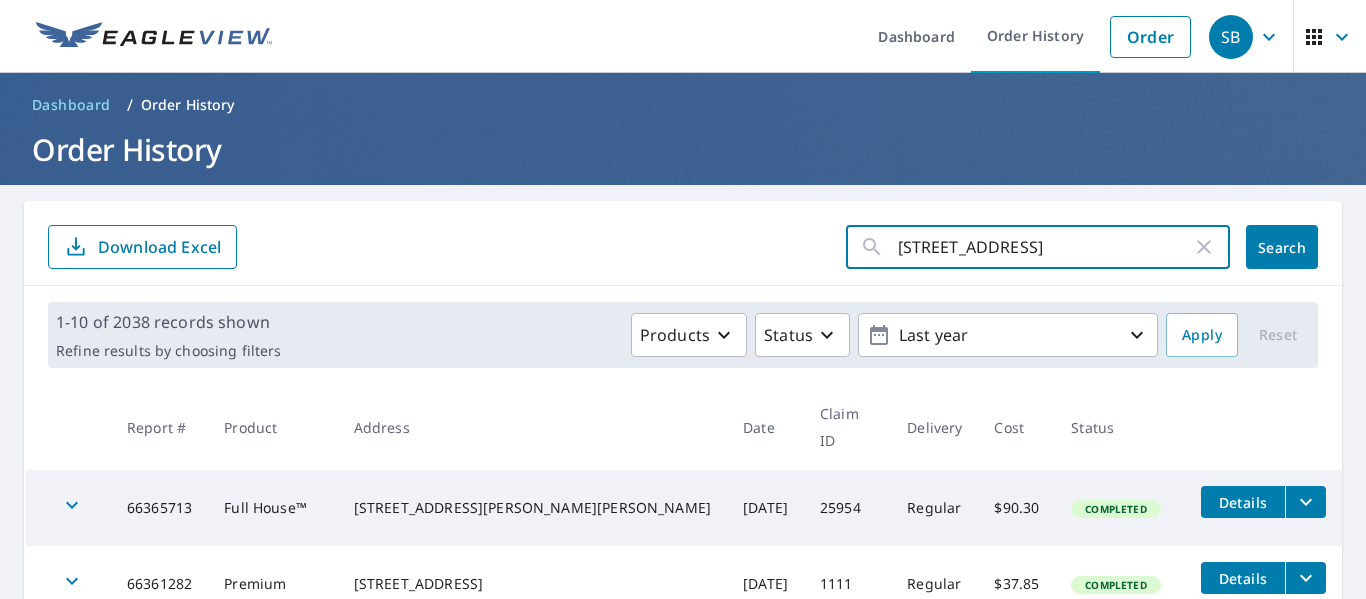 drag, startPoint x: 978, startPoint y: 247, endPoint x: 1281, endPoint y: 218, distance: 304.3846 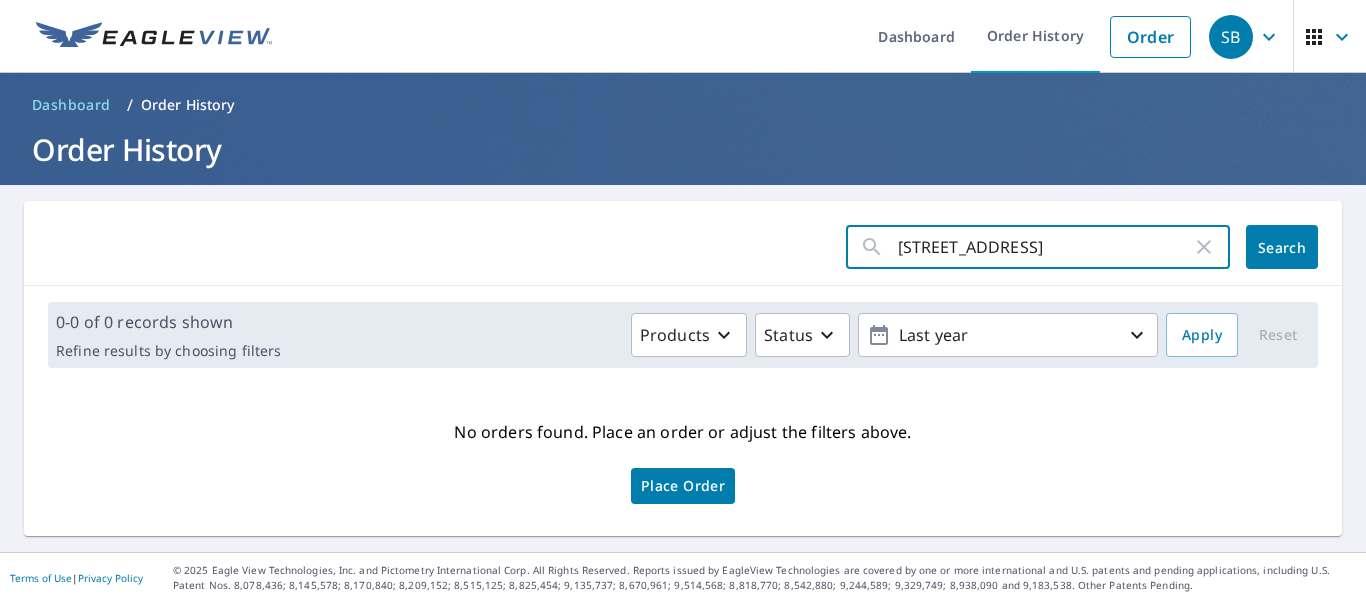 drag, startPoint x: 1084, startPoint y: 250, endPoint x: 1019, endPoint y: 248, distance: 65.03076 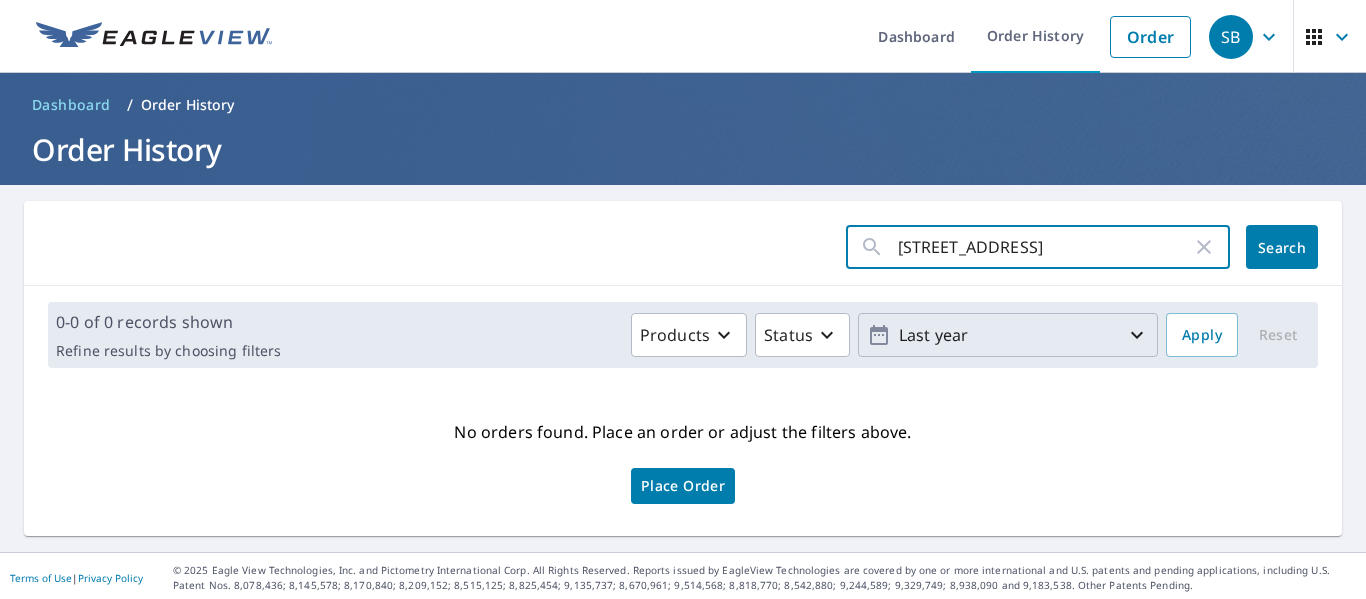 type on "486 [PERSON_NAME]" 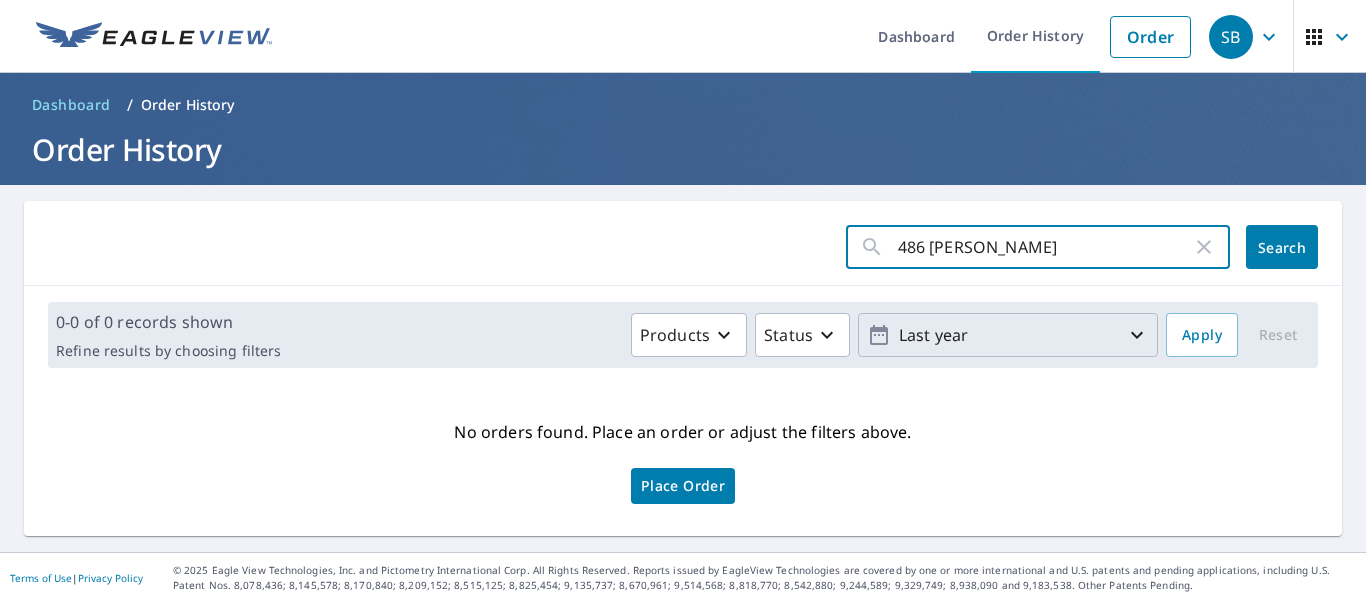 click on "Search" 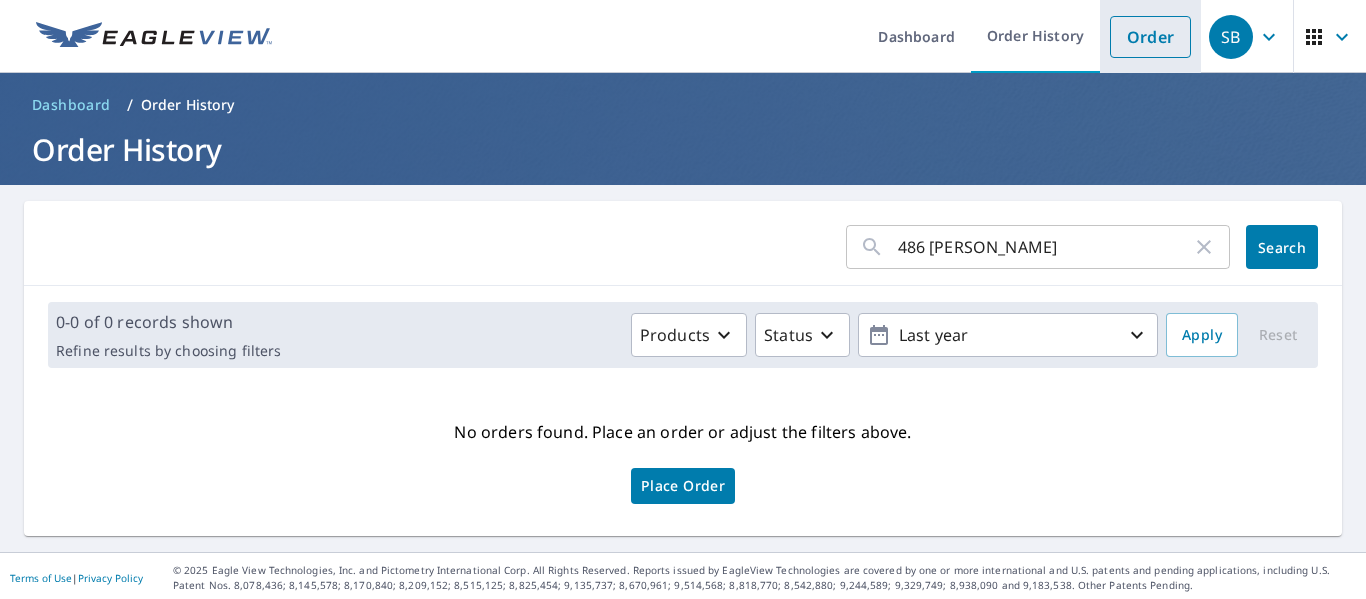 click on "Order" at bounding box center [1150, 37] 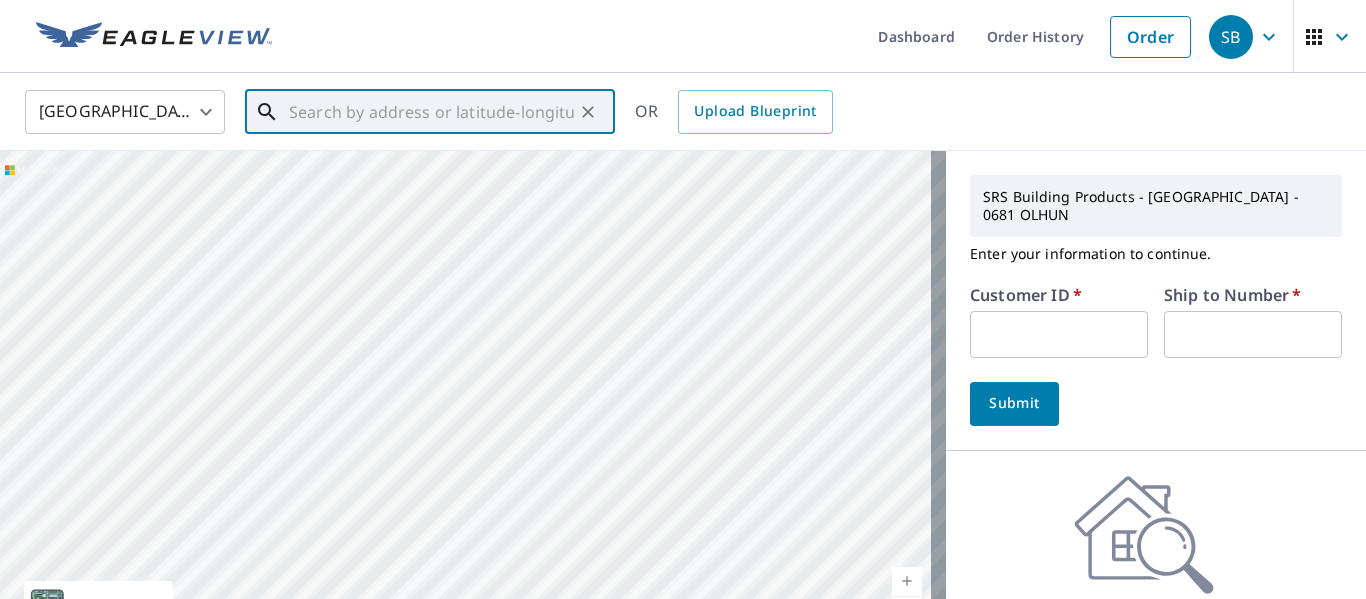 click at bounding box center [431, 112] 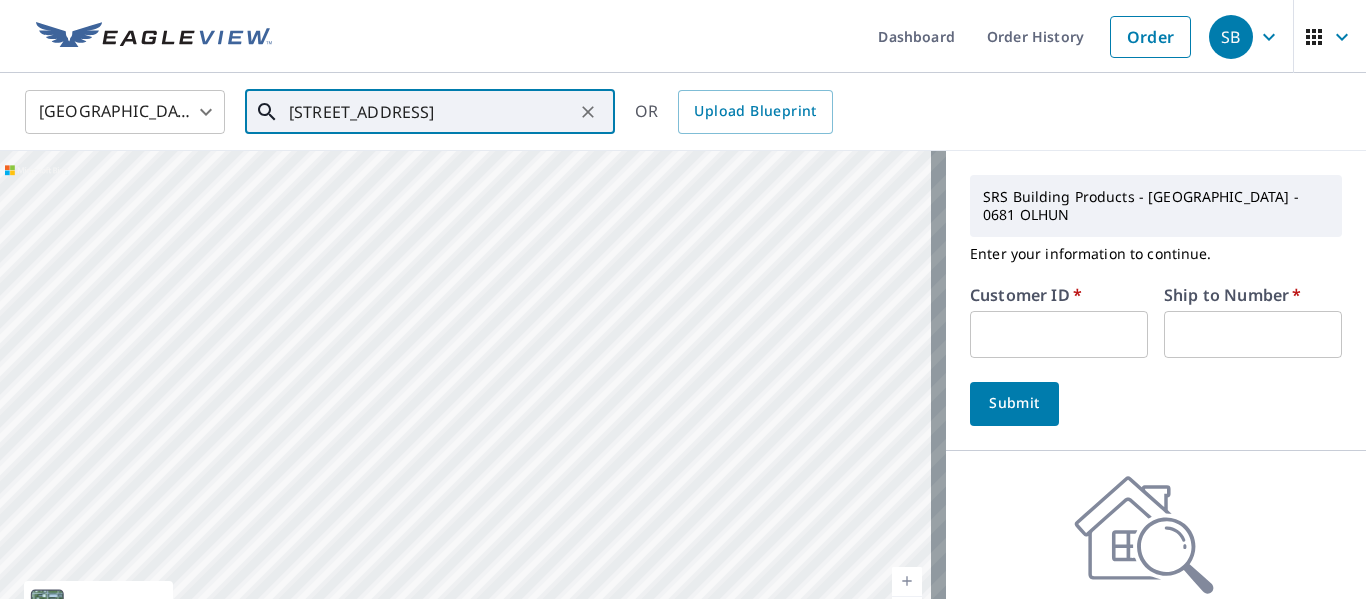 scroll, scrollTop: 0, scrollLeft: 96, axis: horizontal 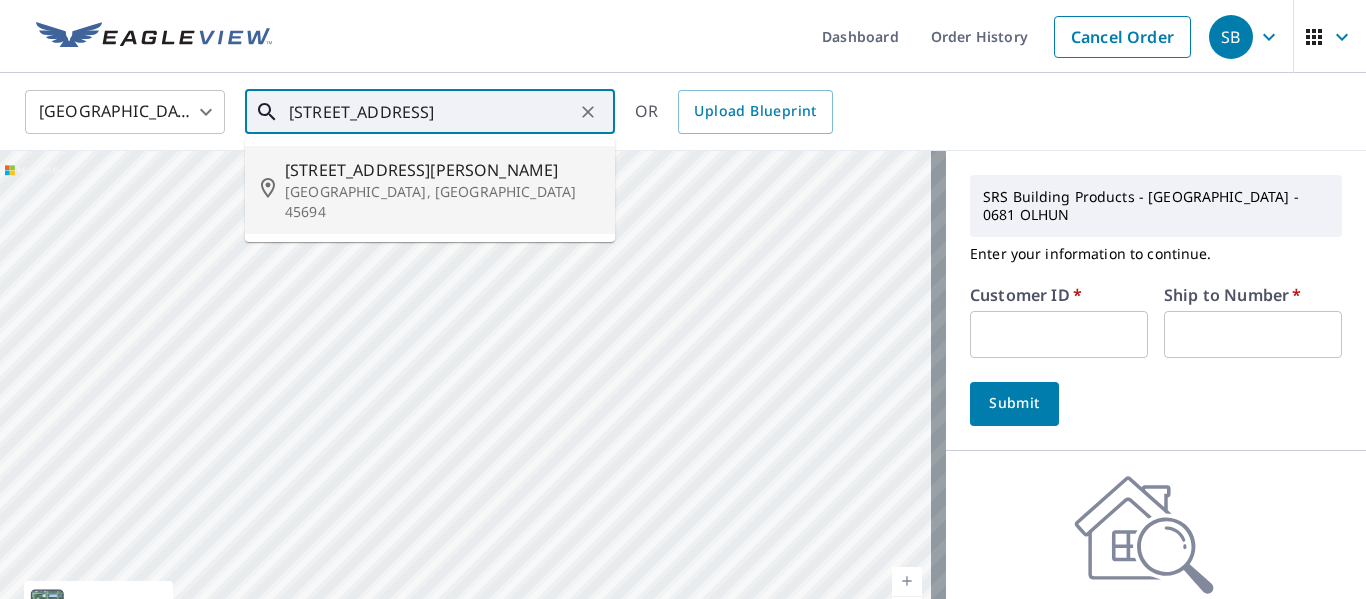 click on "[STREET_ADDRESS][PERSON_NAME]" at bounding box center (442, 170) 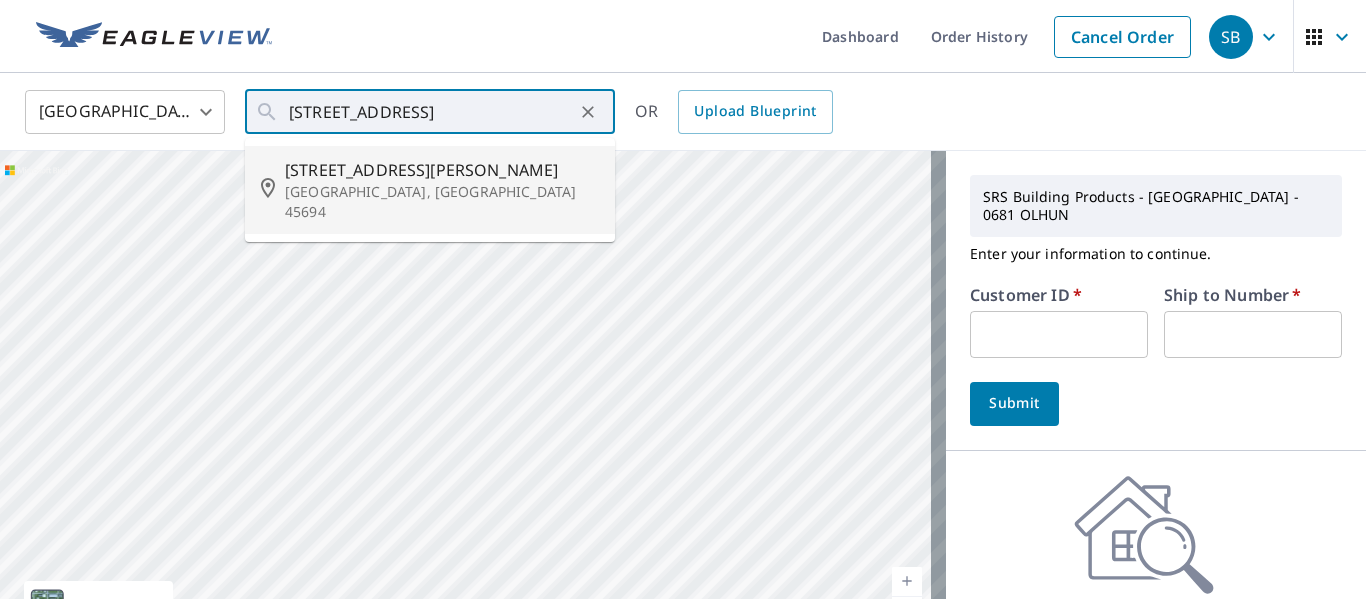 type on "[STREET_ADDRESS][PERSON_NAME]" 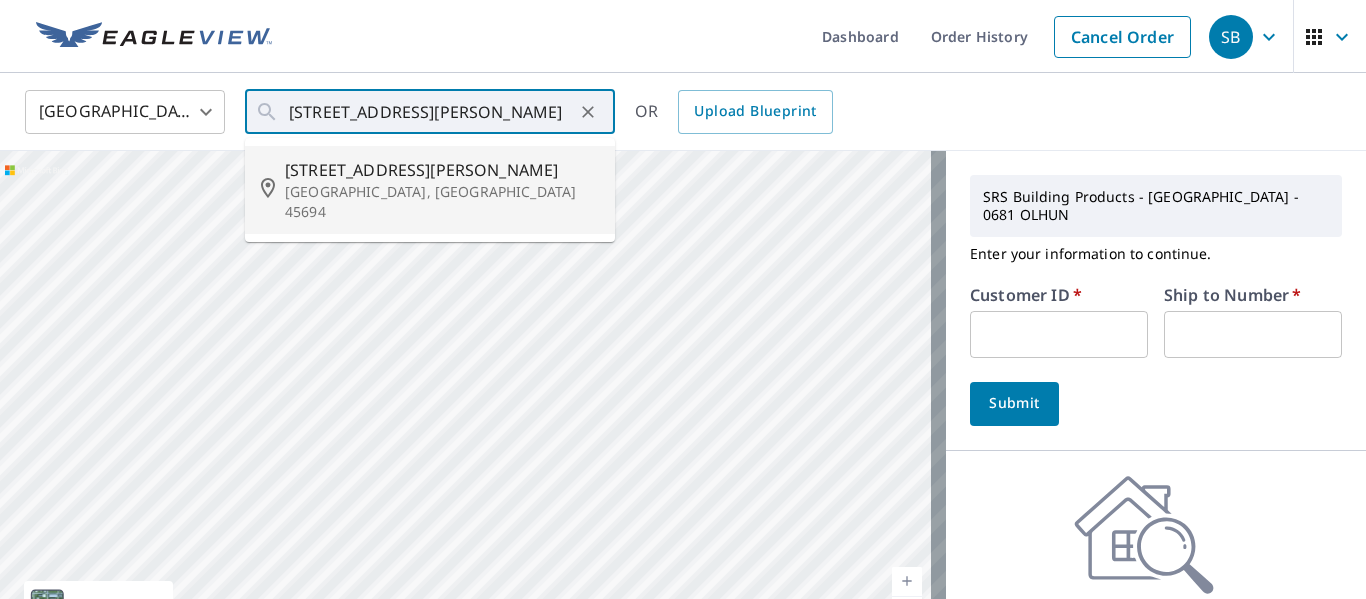scroll, scrollTop: 0, scrollLeft: 0, axis: both 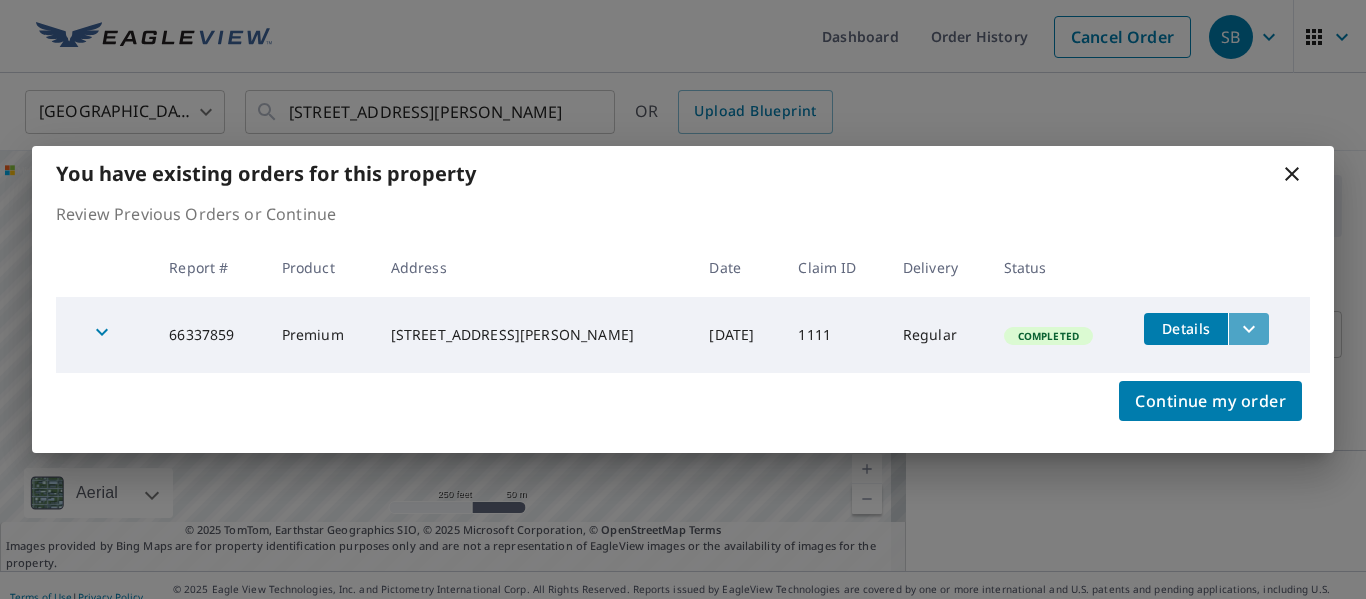 click at bounding box center (1248, 329) 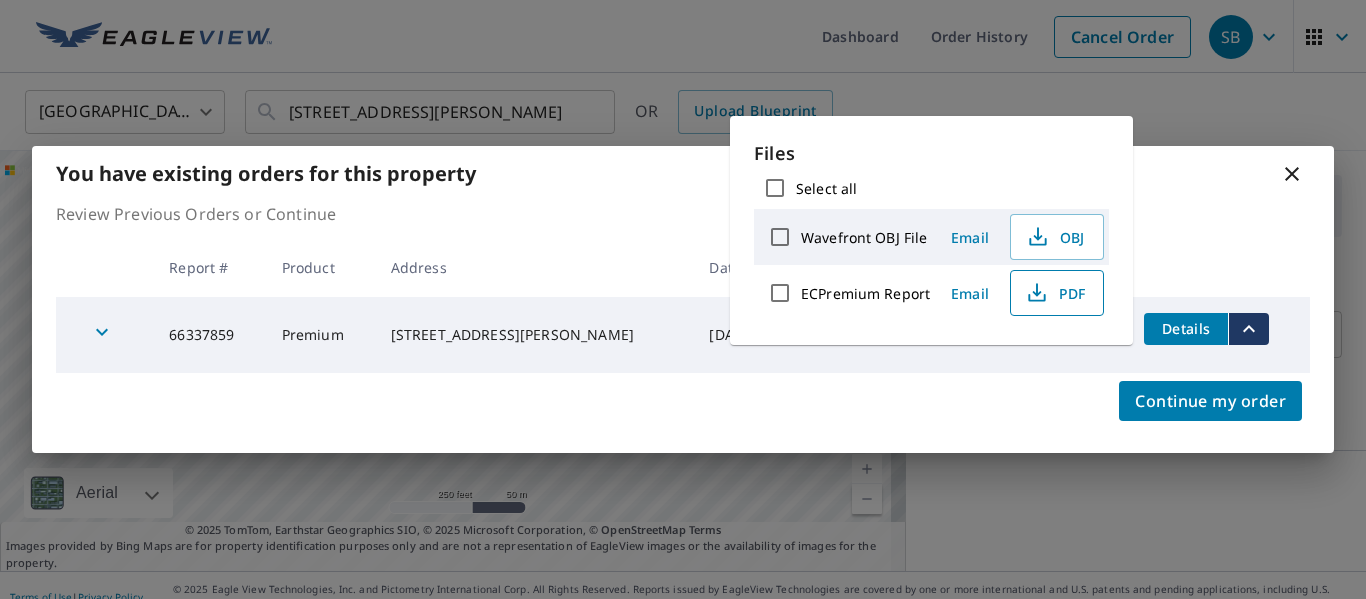 click on "PDF" at bounding box center [1055, 293] 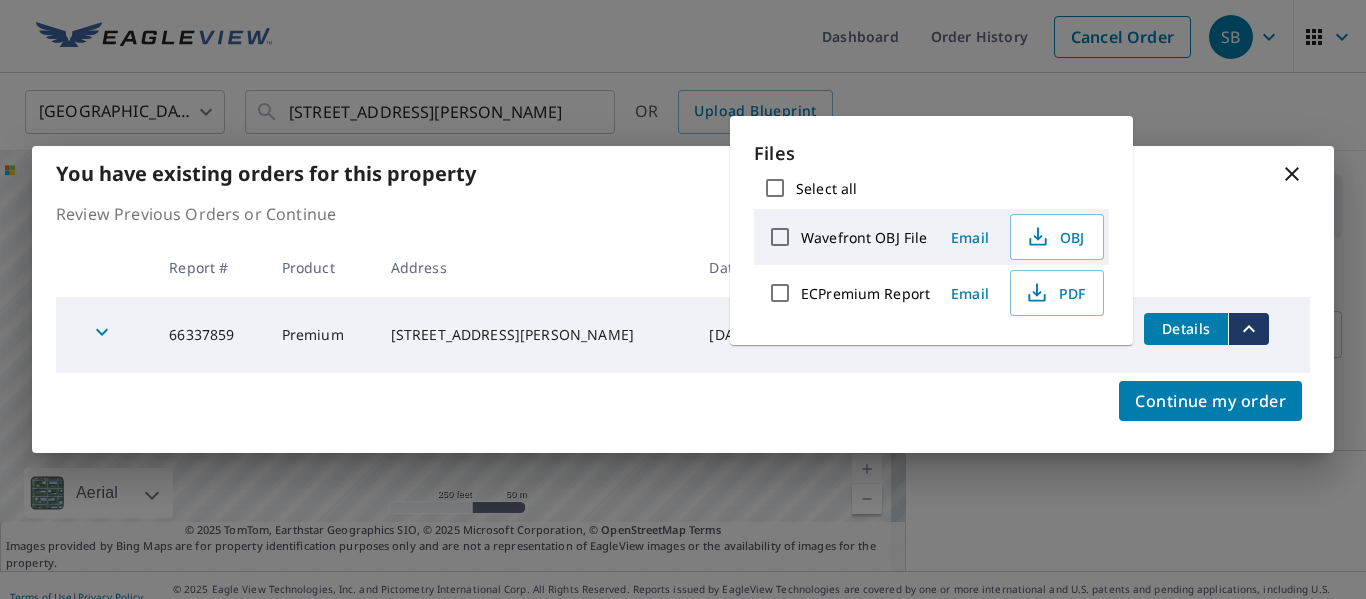 click 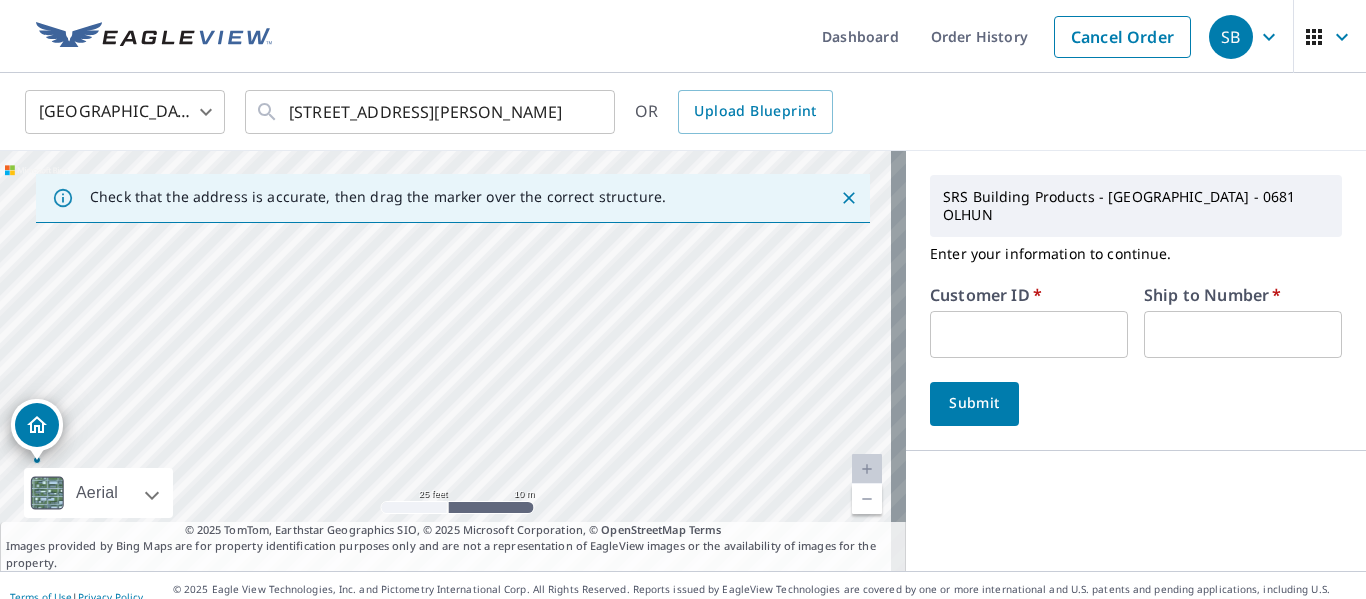 drag, startPoint x: 404, startPoint y: 334, endPoint x: 861, endPoint y: 167, distance: 486.55728 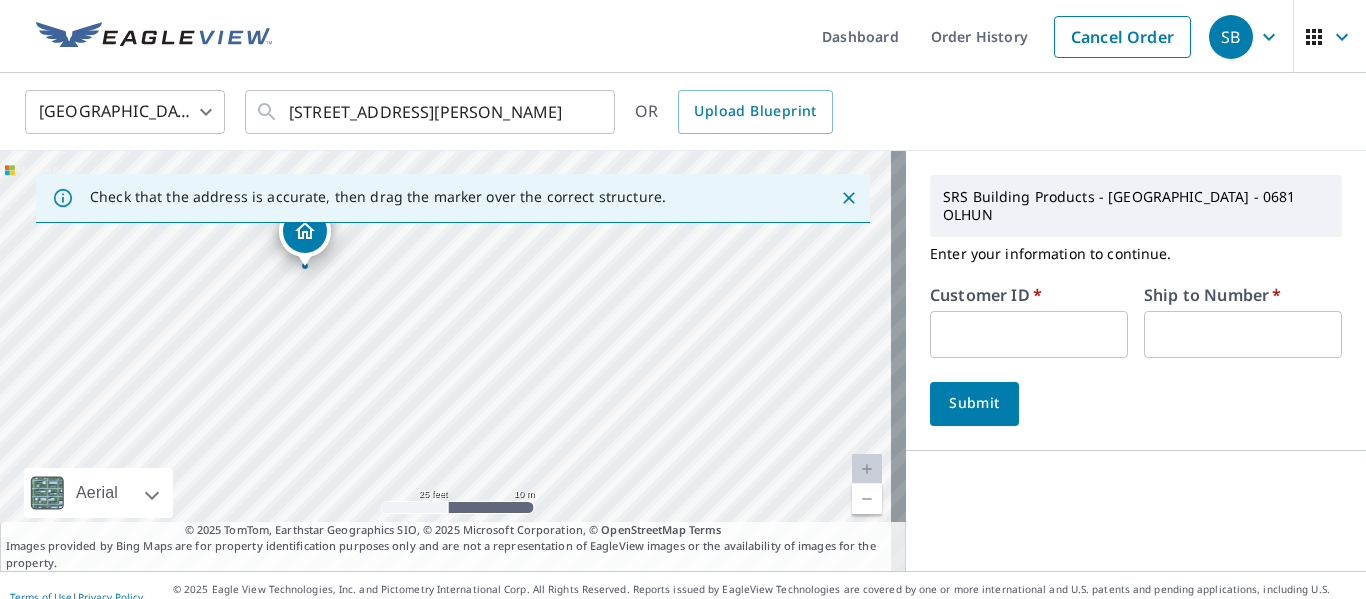 drag, startPoint x: 549, startPoint y: 352, endPoint x: 697, endPoint y: 231, distance: 191.16747 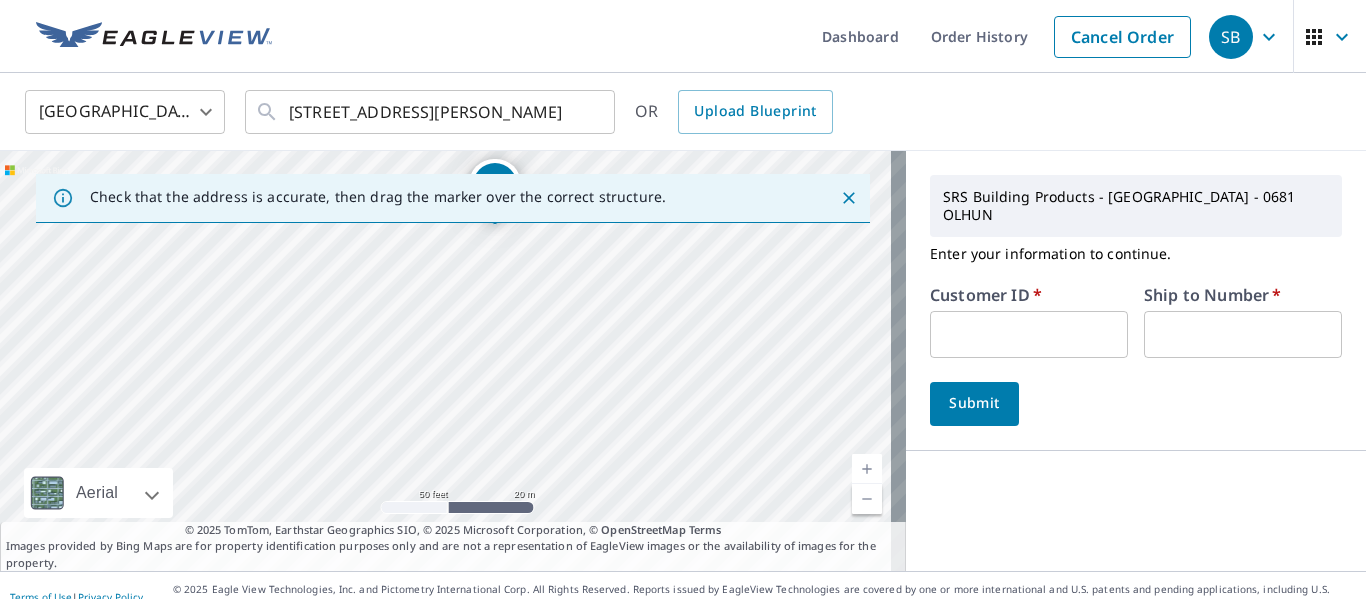 drag, startPoint x: 469, startPoint y: 311, endPoint x: 577, endPoint y: 244, distance: 127.09445 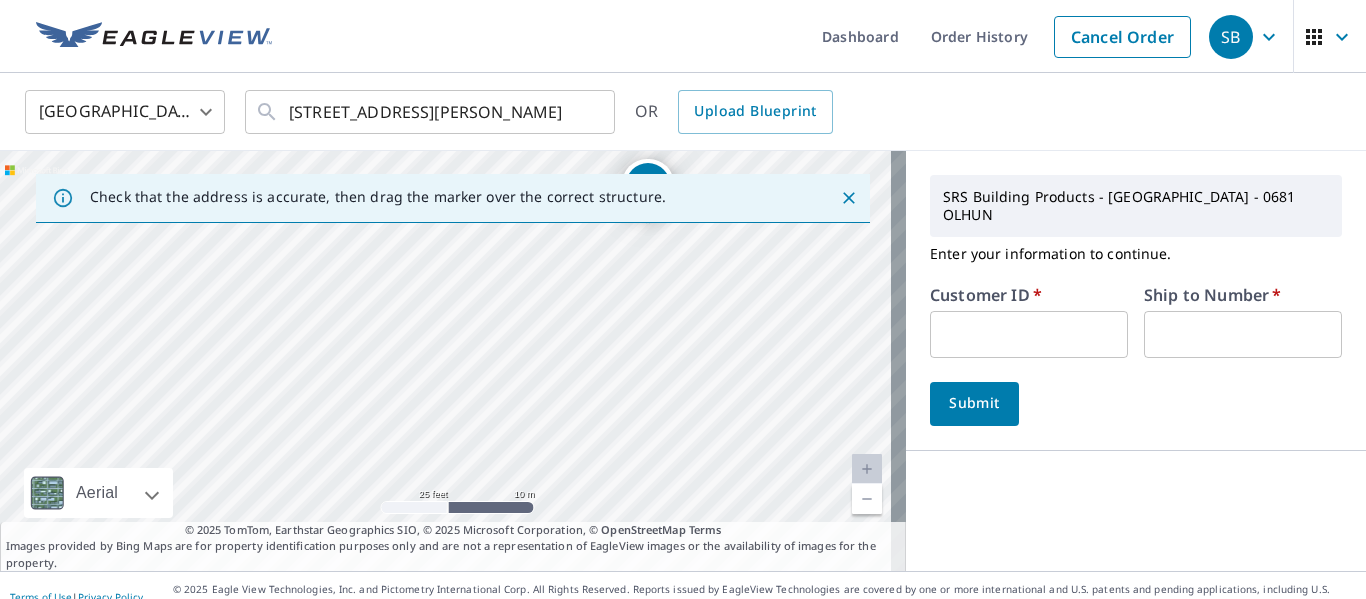 drag, startPoint x: 532, startPoint y: 265, endPoint x: 745, endPoint y: 311, distance: 217.91054 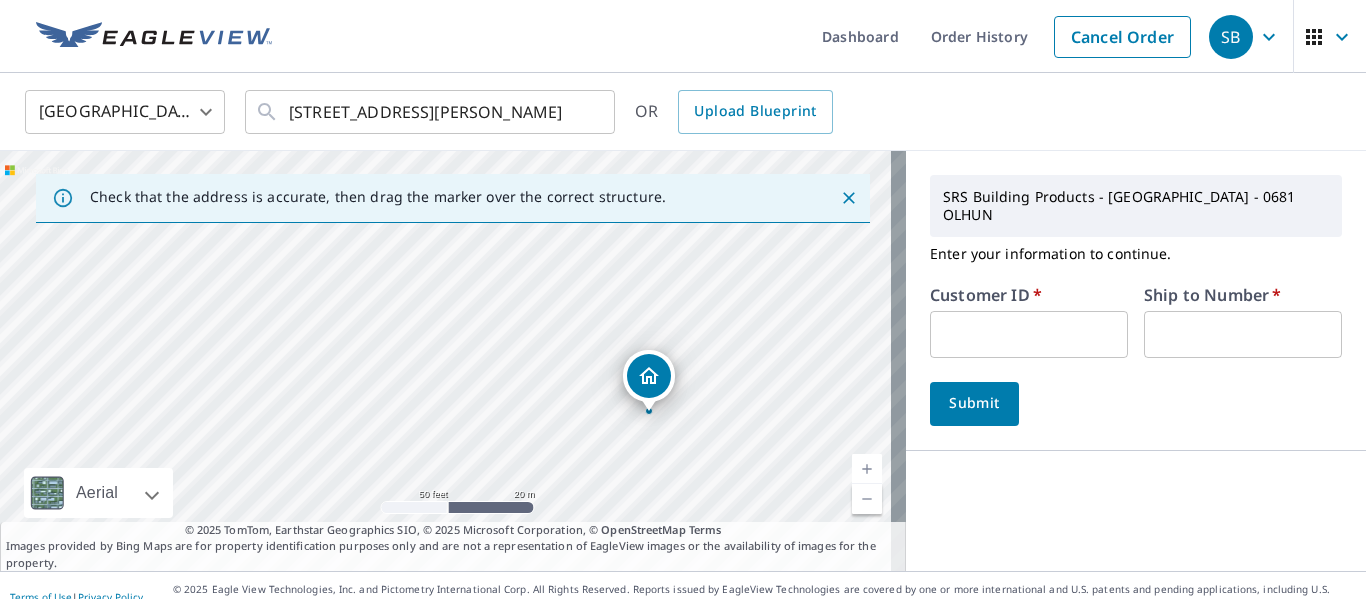 drag, startPoint x: 743, startPoint y: 323, endPoint x: 757, endPoint y: 594, distance: 271.3614 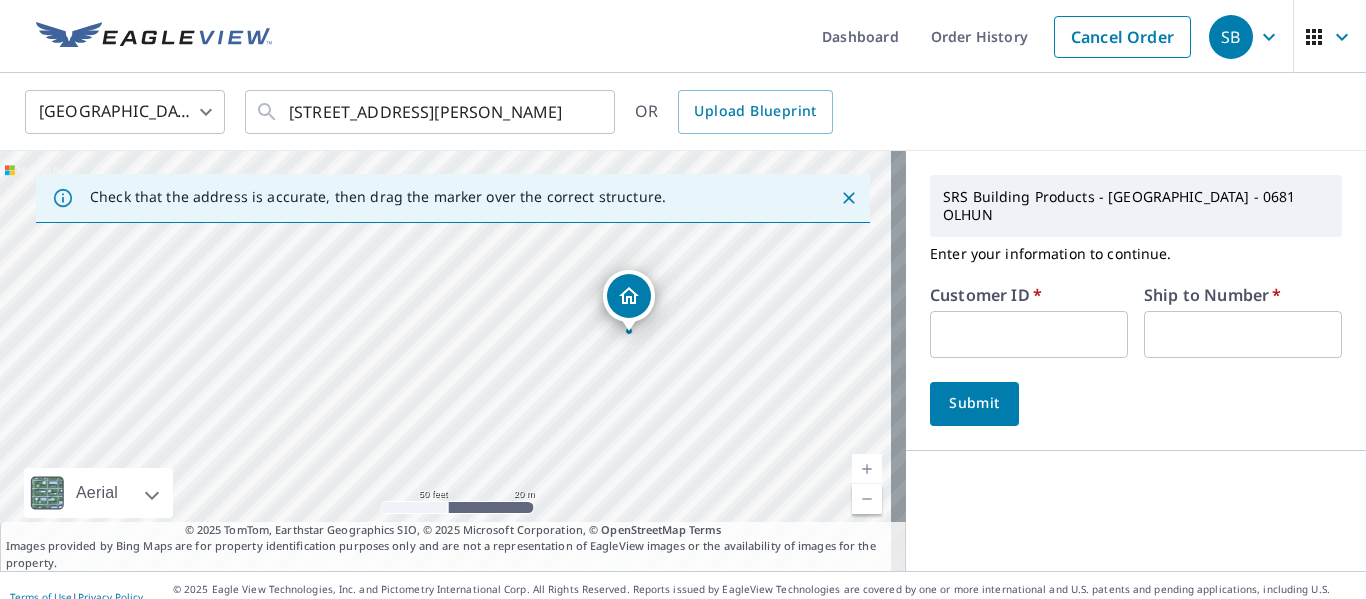 click on "[STREET_ADDRESS][PERSON_NAME]" at bounding box center [453, 361] 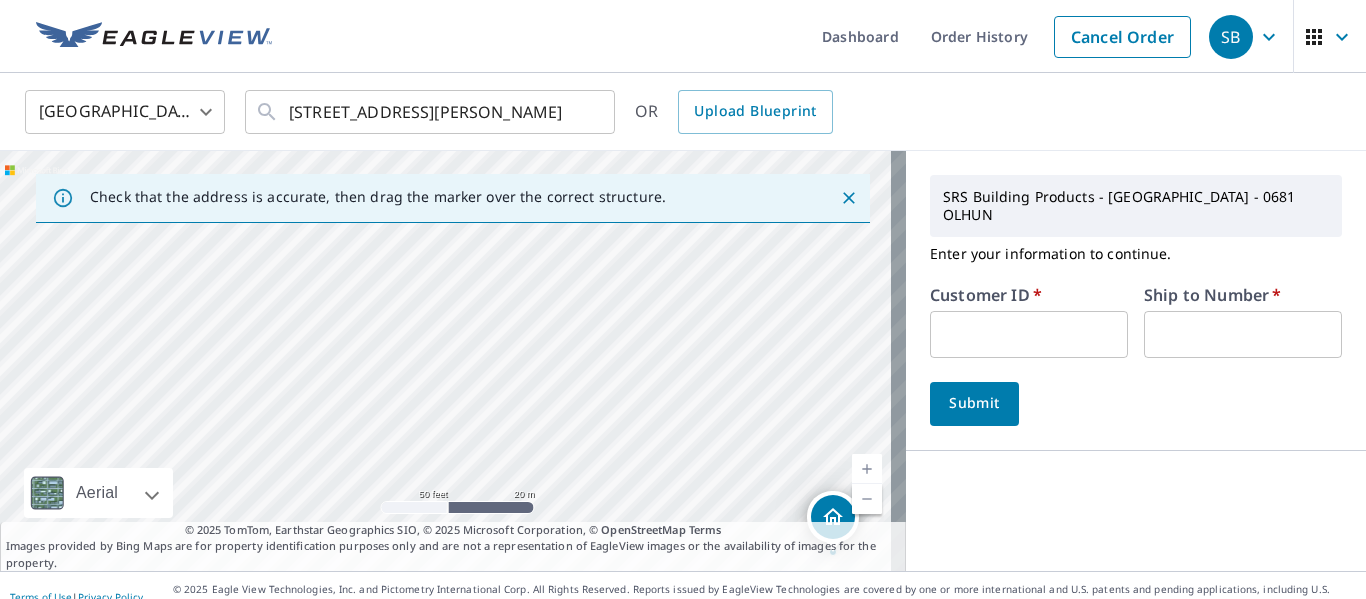 drag, startPoint x: 476, startPoint y: 250, endPoint x: 668, endPoint y: 462, distance: 286.02097 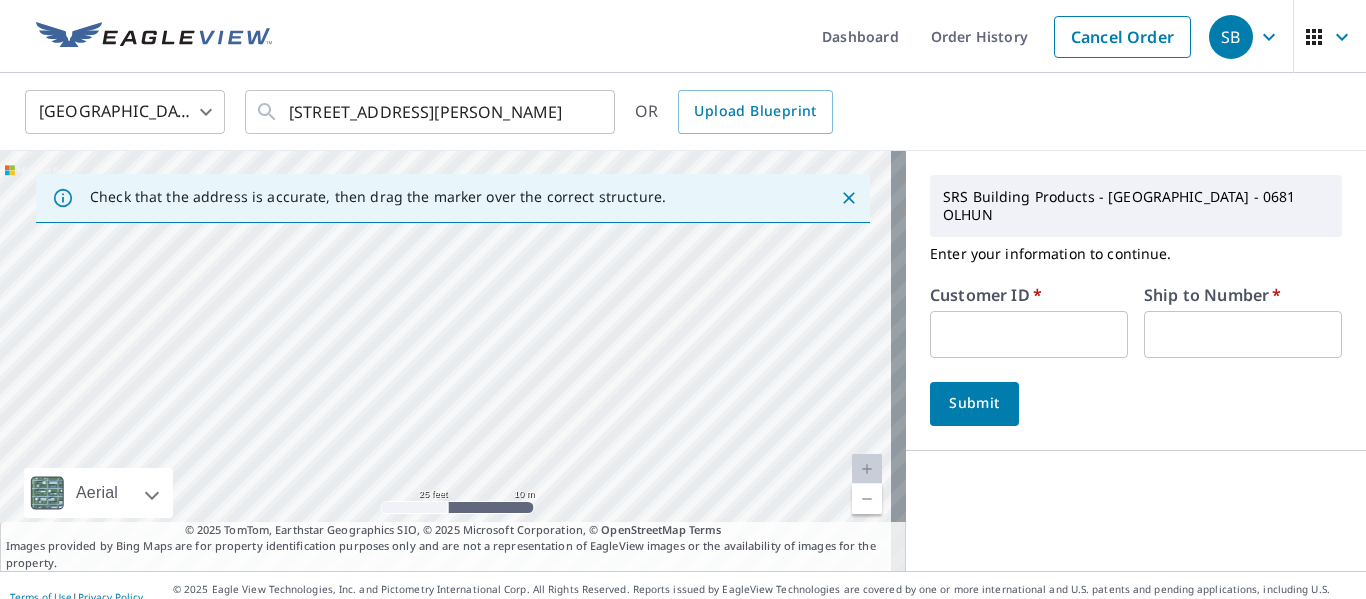 drag, startPoint x: 644, startPoint y: 394, endPoint x: 602, endPoint y: 229, distance: 170.26157 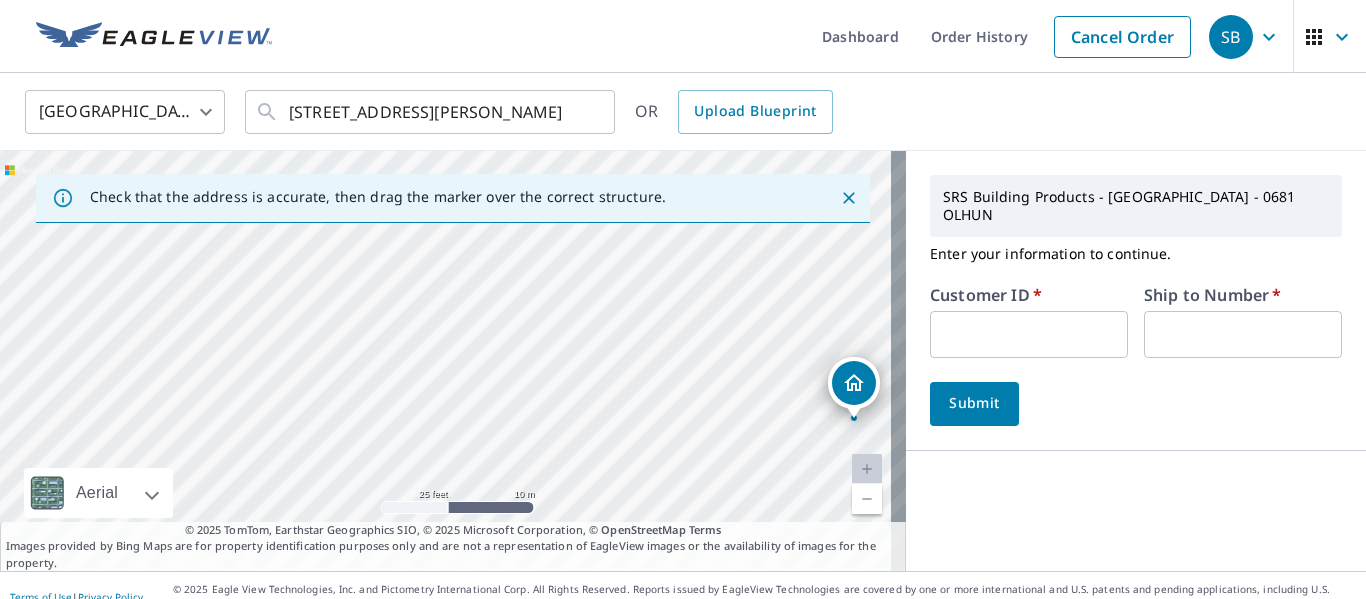 drag, startPoint x: 721, startPoint y: 390, endPoint x: 596, endPoint y: 235, distance: 199.12308 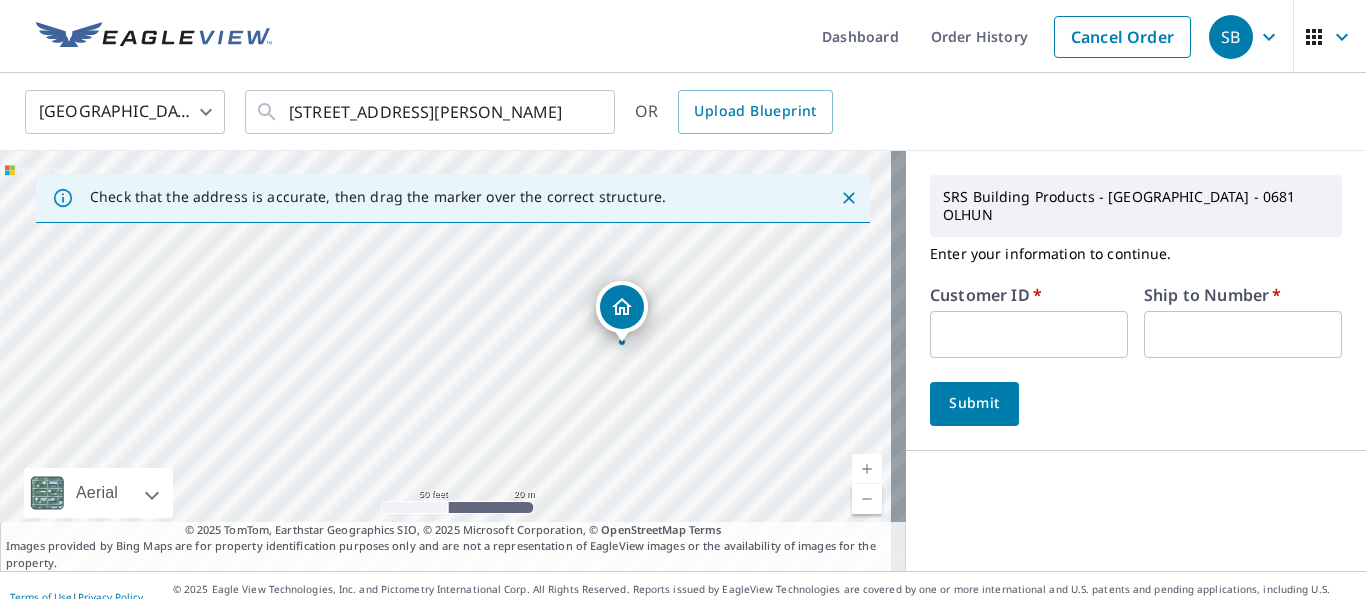 drag, startPoint x: 610, startPoint y: 304, endPoint x: 691, endPoint y: 380, distance: 111.07205 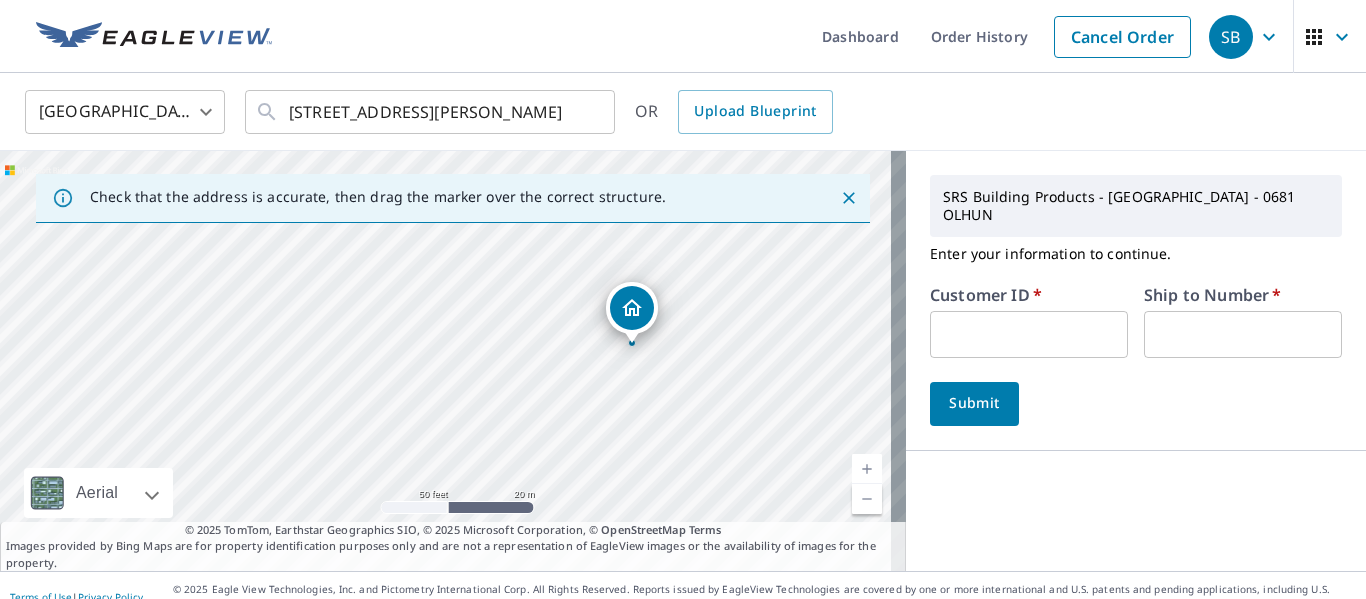 drag, startPoint x: 634, startPoint y: 306, endPoint x: 644, endPoint y: 307, distance: 10.049875 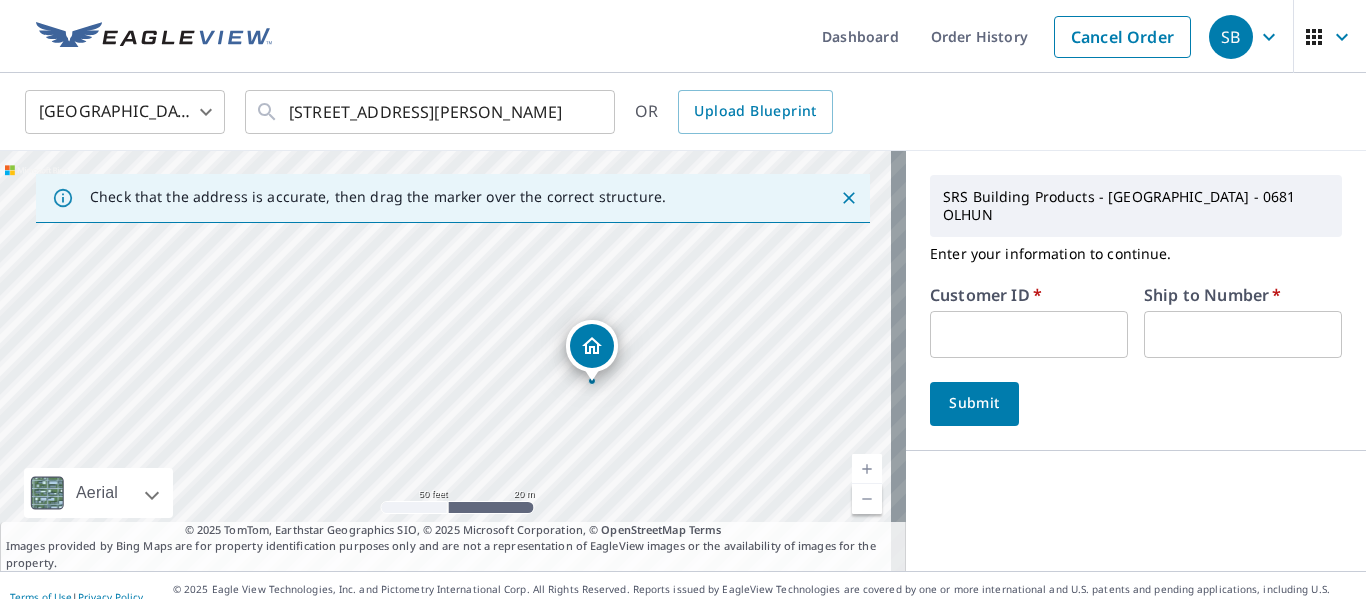 drag, startPoint x: 528, startPoint y: 296, endPoint x: 670, endPoint y: 324, distance: 144.73424 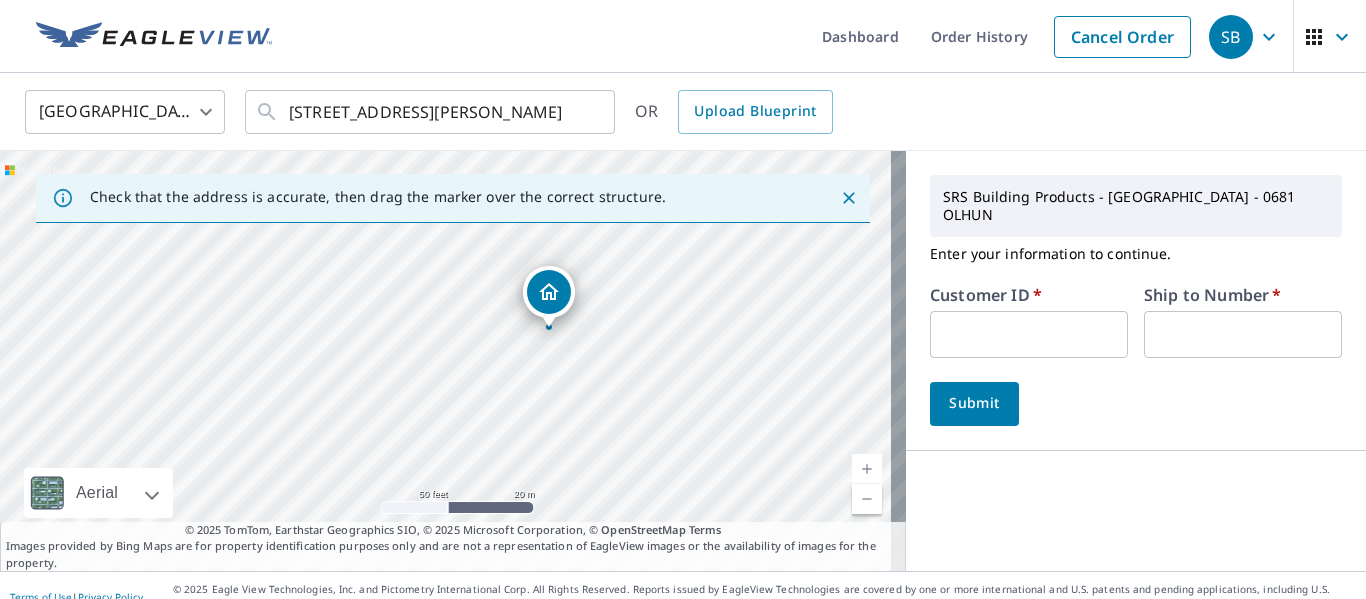 drag, startPoint x: 582, startPoint y: 327, endPoint x: 542, endPoint y: 270, distance: 69.63476 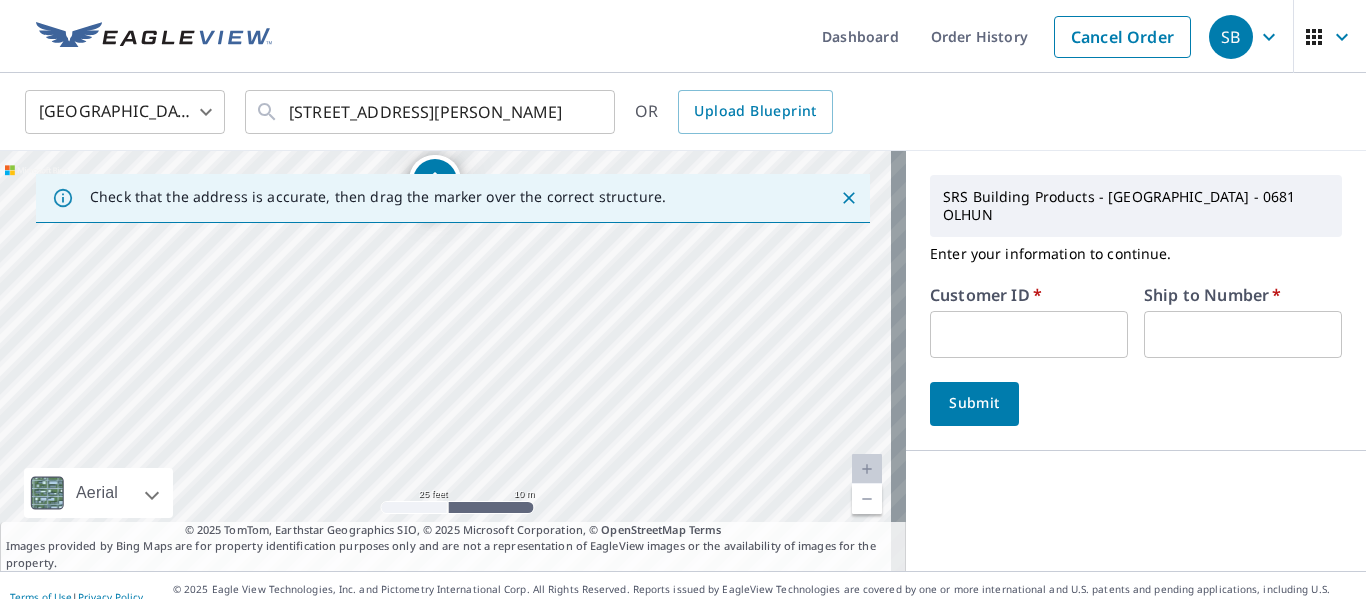 drag, startPoint x: 542, startPoint y: 418, endPoint x: 562, endPoint y: 307, distance: 112.78741 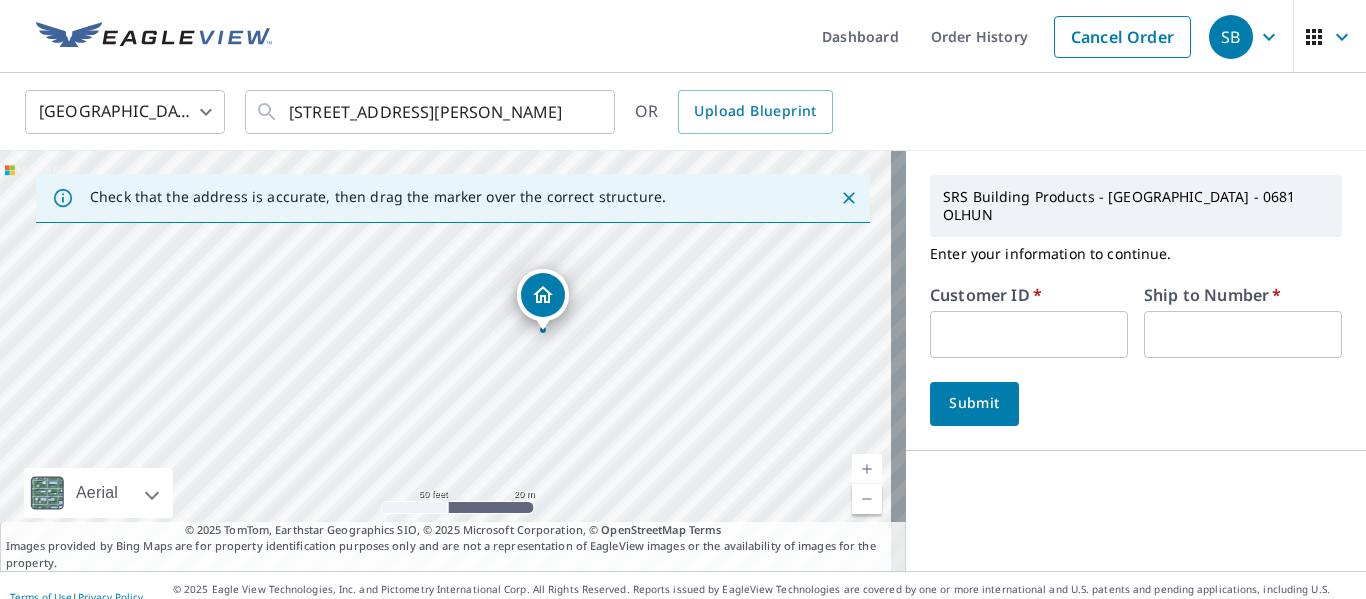 drag, startPoint x: 499, startPoint y: 226, endPoint x: 543, endPoint y: 296, distance: 82.68011 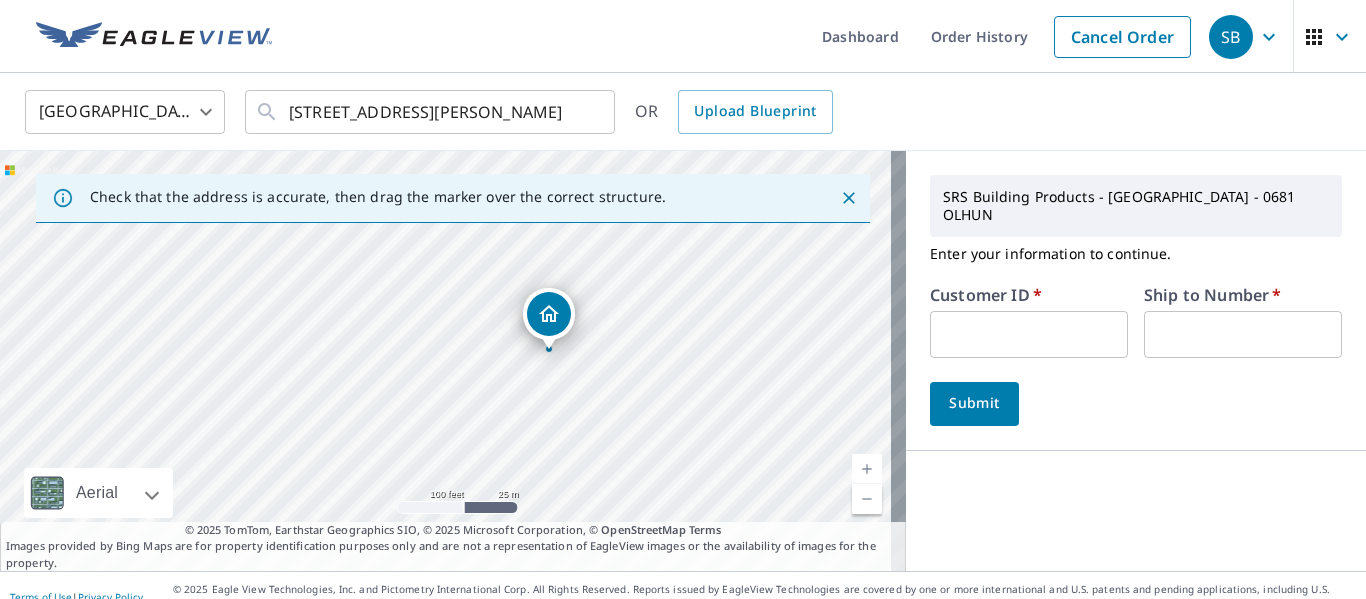 drag, startPoint x: 609, startPoint y: 363, endPoint x: 637, endPoint y: 368, distance: 28.442924 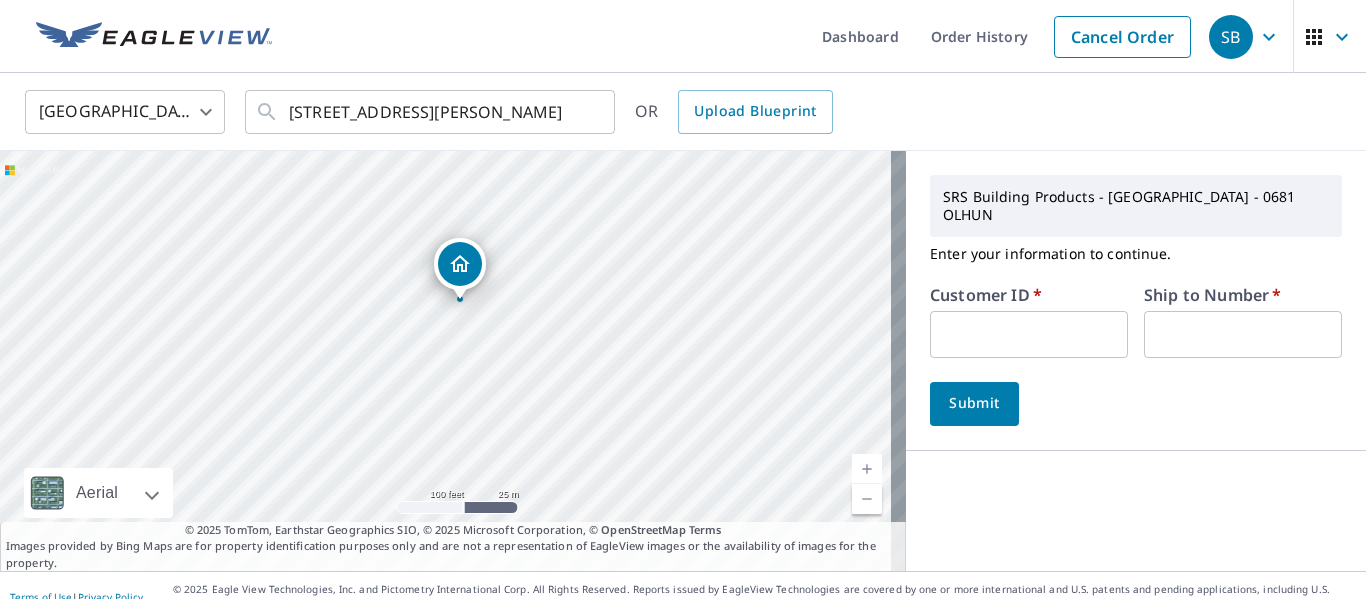 drag, startPoint x: 676, startPoint y: 301, endPoint x: 690, endPoint y: 243, distance: 59.665737 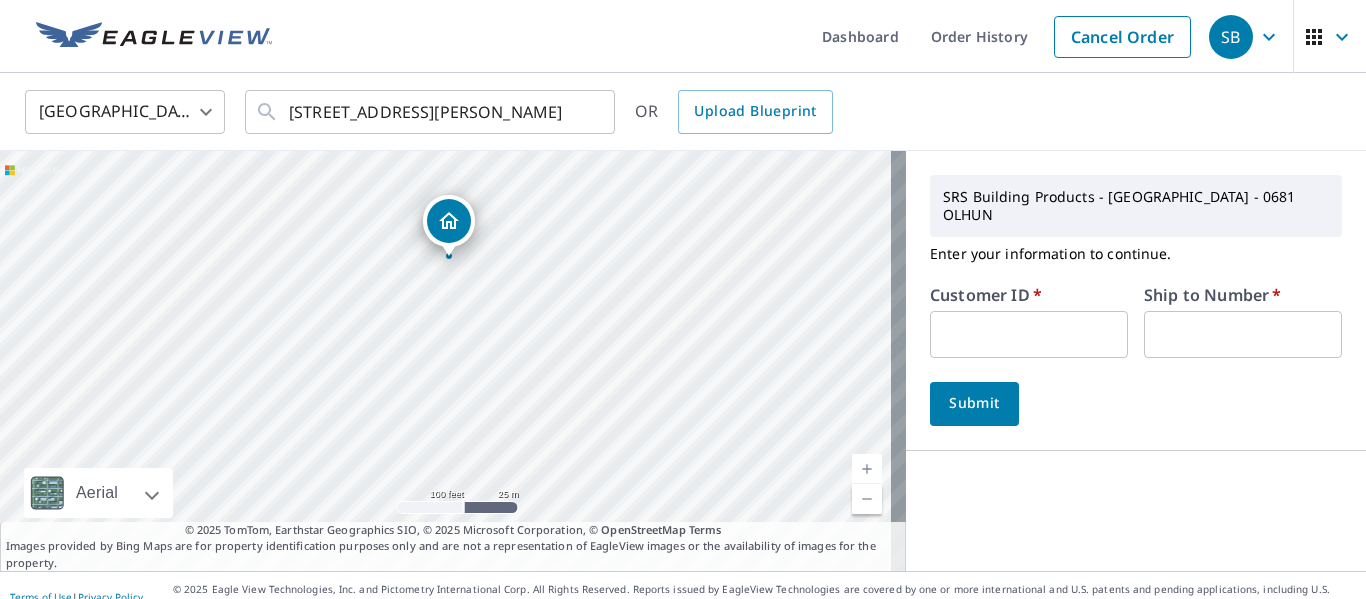 drag, startPoint x: 699, startPoint y: 277, endPoint x: 688, endPoint y: 234, distance: 44.38468 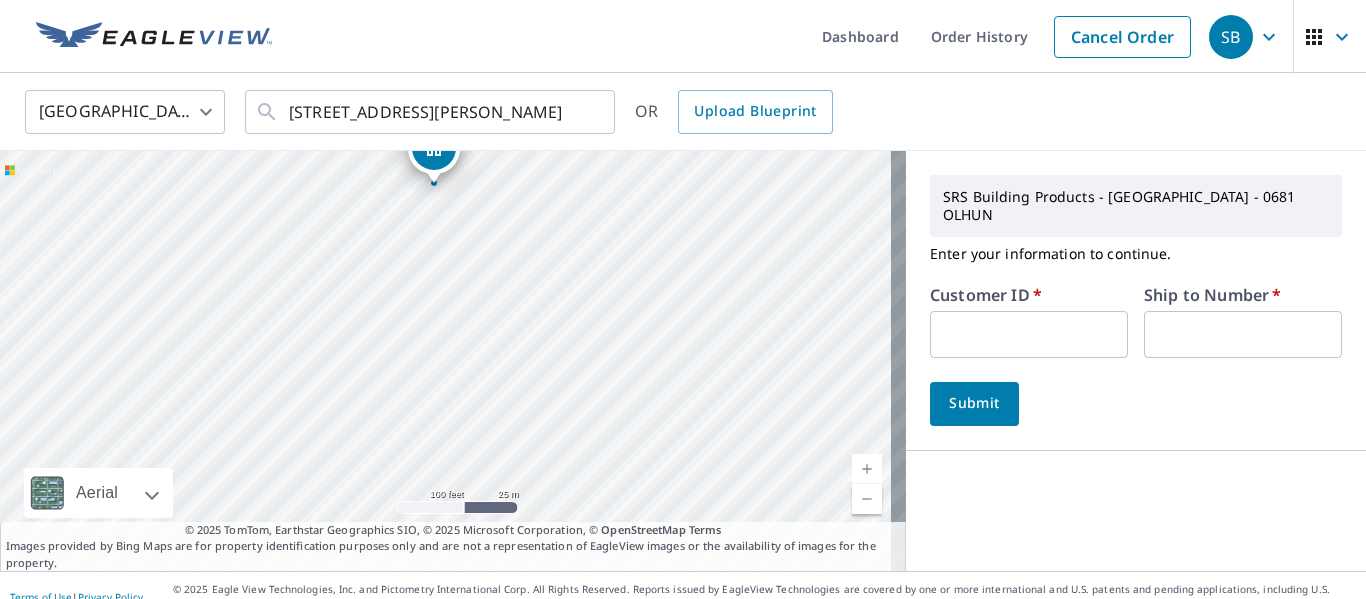 drag, startPoint x: 709, startPoint y: 309, endPoint x: 694, endPoint y: 236, distance: 74.52516 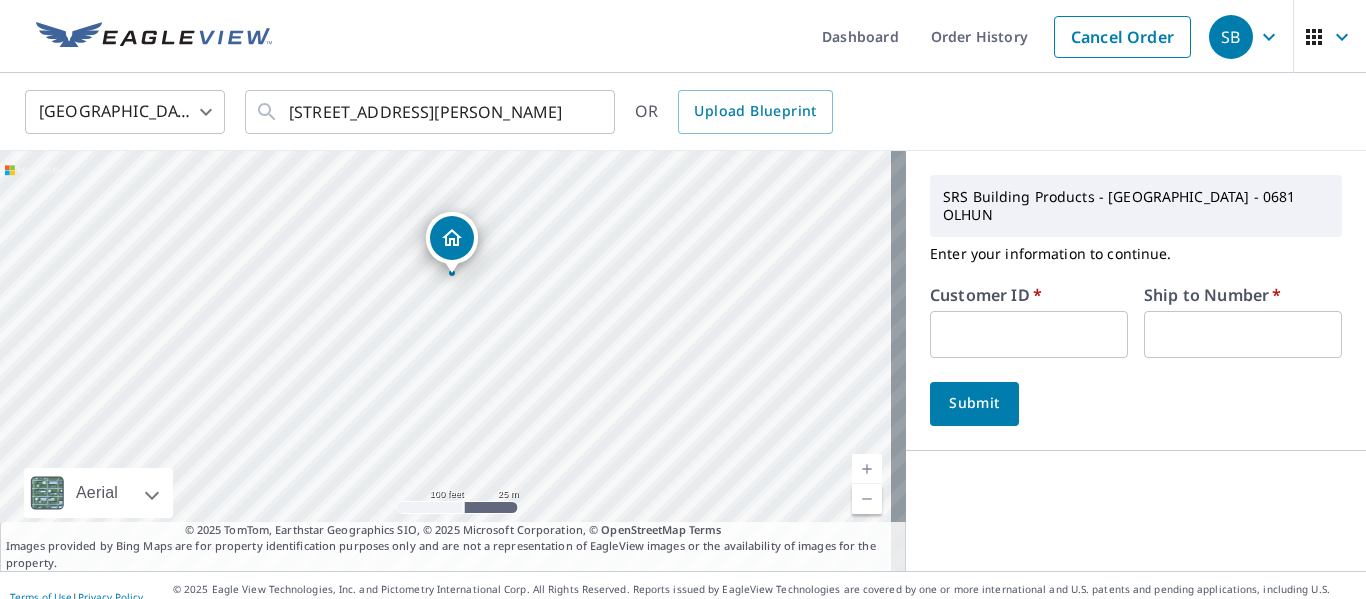 drag, startPoint x: 671, startPoint y: 246, endPoint x: 690, endPoint y: 349, distance: 104.73777 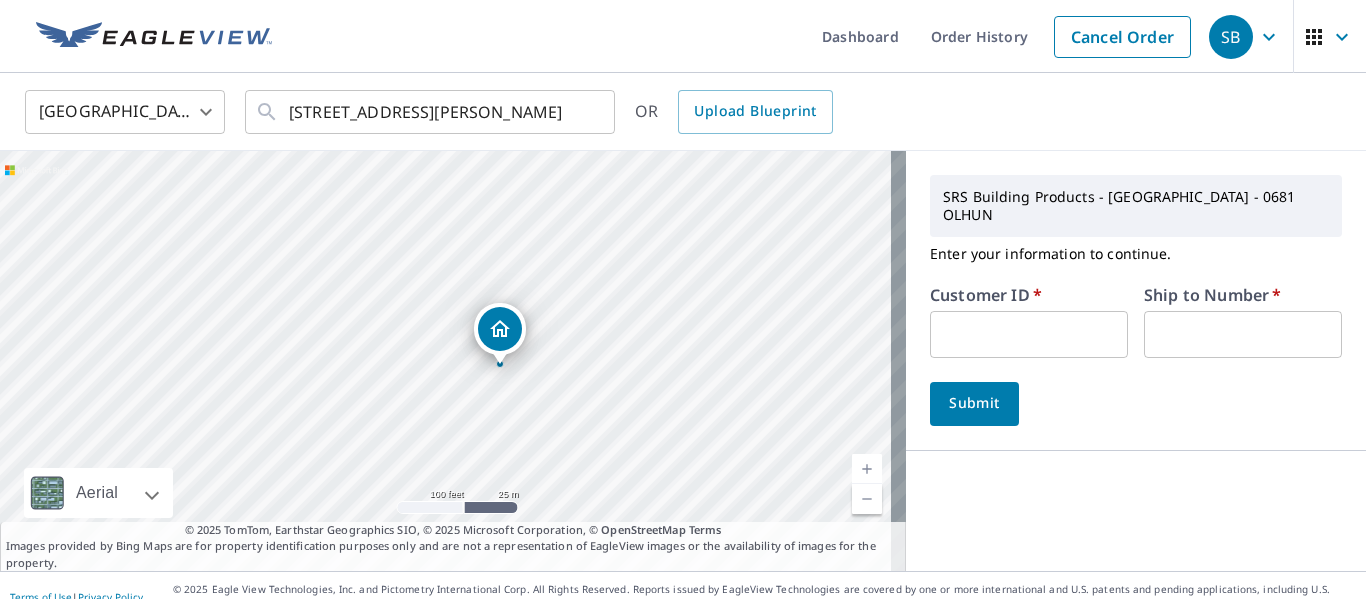 drag, startPoint x: 641, startPoint y: 262, endPoint x: 688, endPoint y: 341, distance: 91.92388 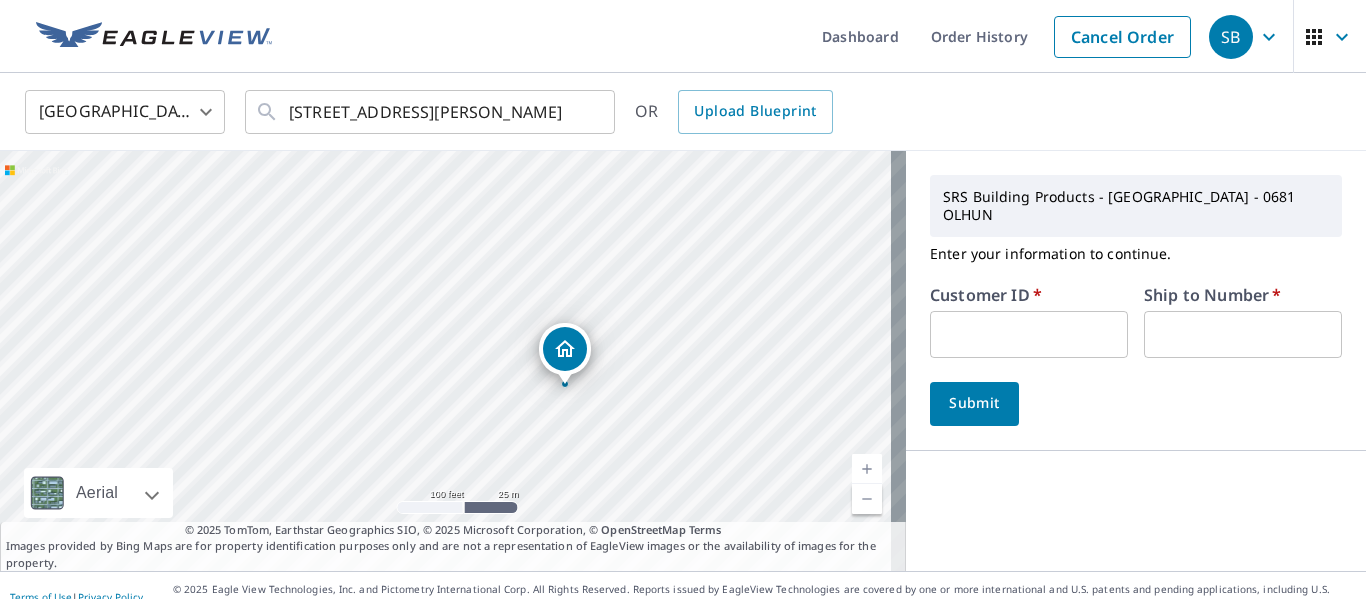 drag, startPoint x: 632, startPoint y: 296, endPoint x: 697, endPoint y: 316, distance: 68.007355 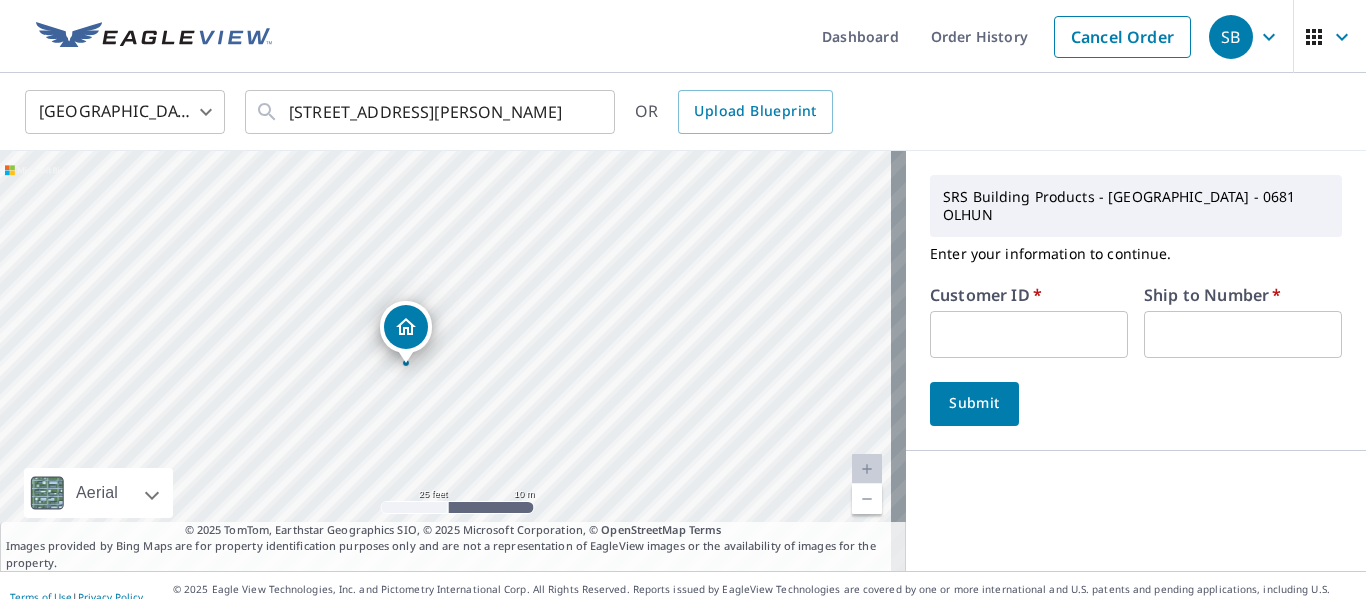 drag, startPoint x: 540, startPoint y: 344, endPoint x: 619, endPoint y: 210, distance: 155.55385 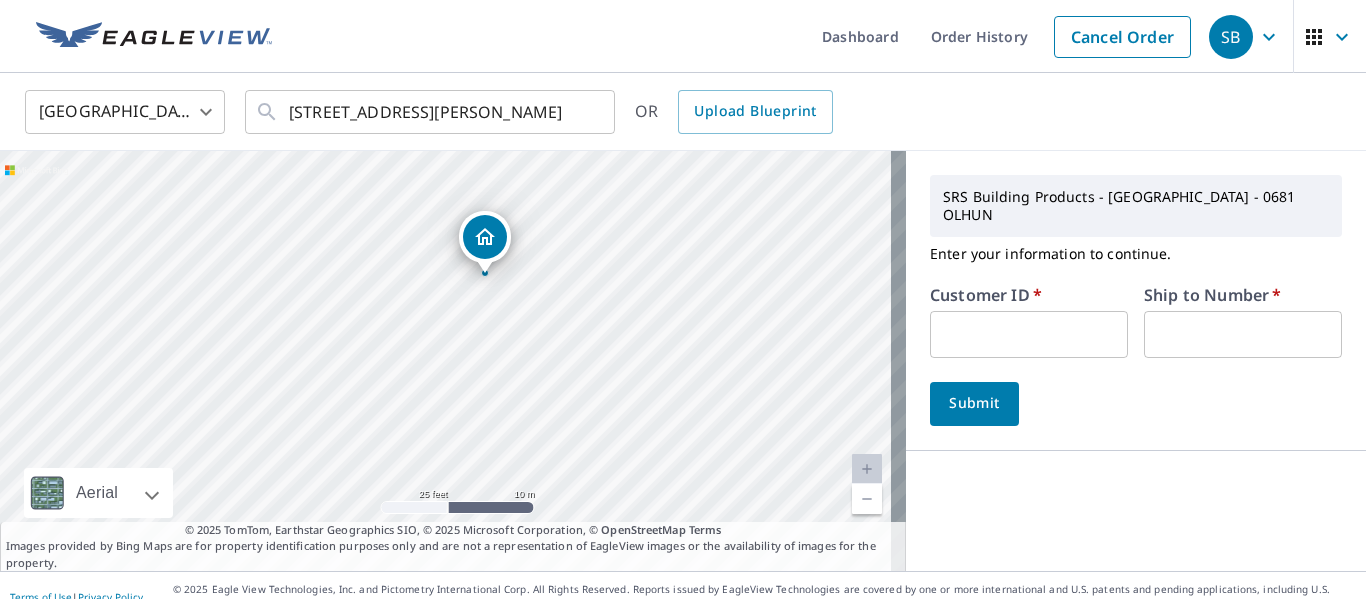 drag, startPoint x: 522, startPoint y: 413, endPoint x: 604, endPoint y: 320, distance: 123.9879 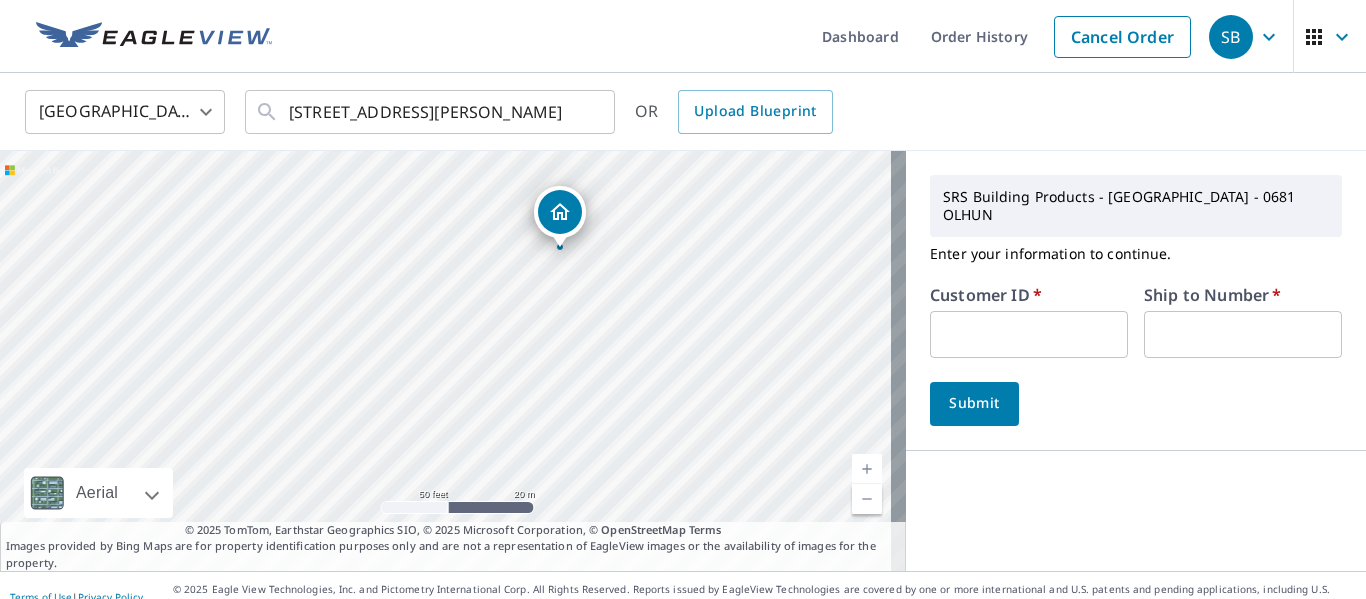 drag, startPoint x: 635, startPoint y: 322, endPoint x: 643, endPoint y: 272, distance: 50.635956 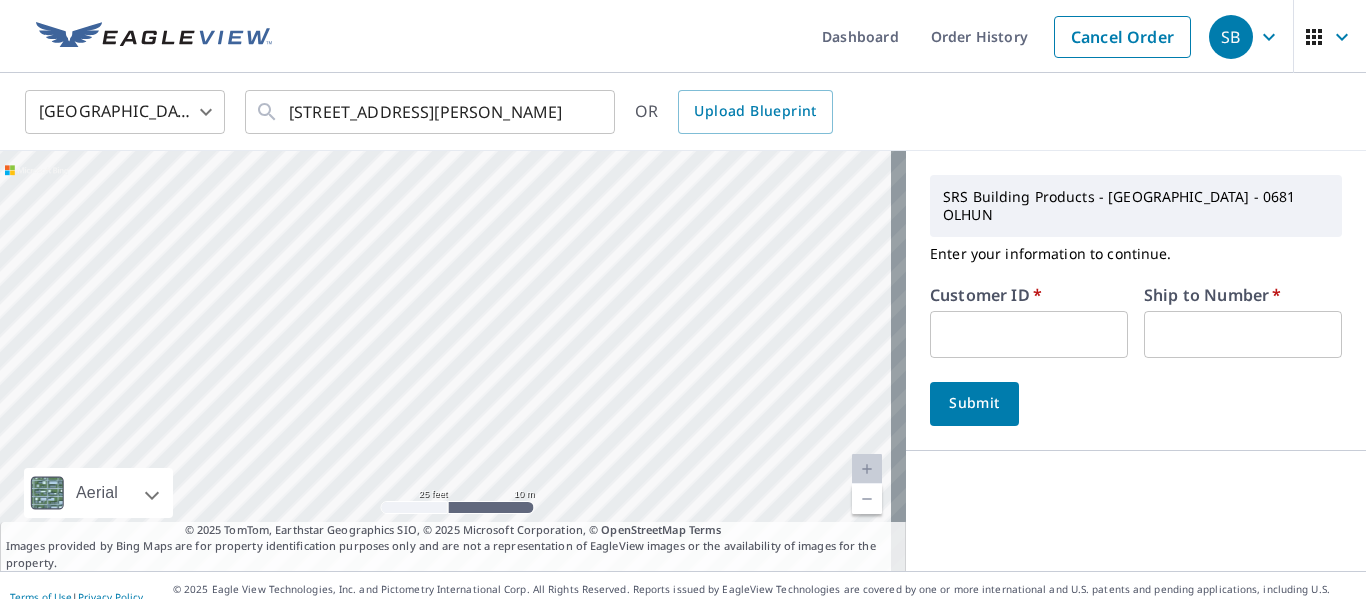 drag, startPoint x: 429, startPoint y: 370, endPoint x: 878, endPoint y: 233, distance: 469.43582 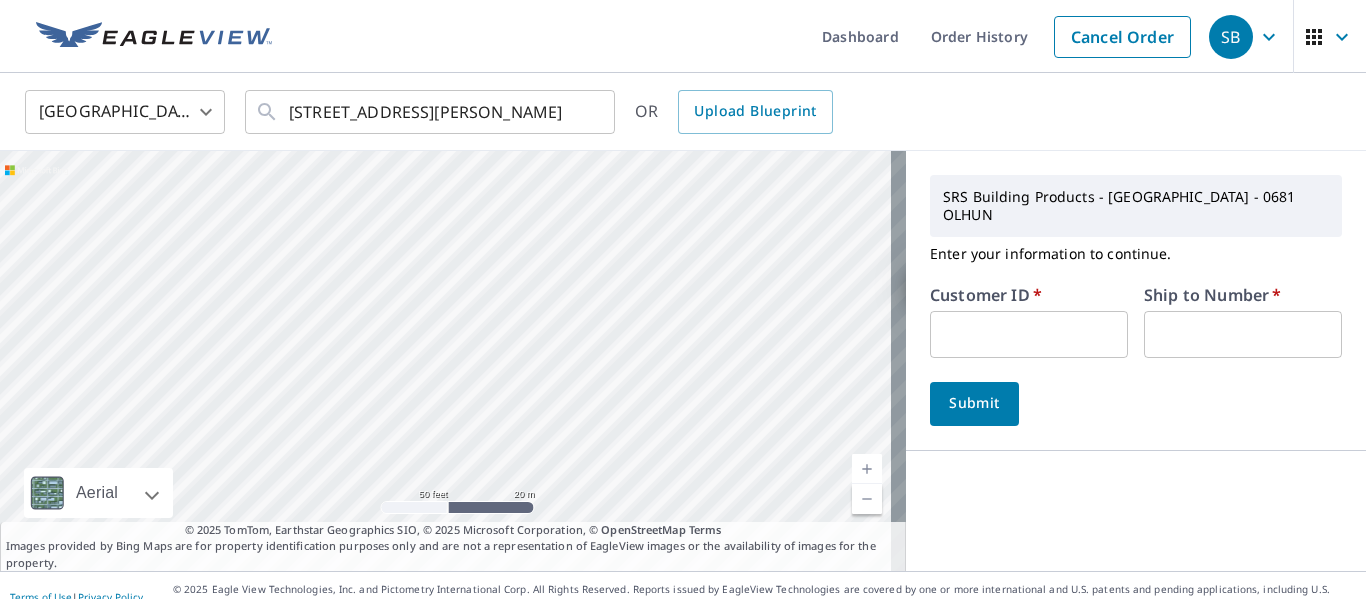 drag, startPoint x: 419, startPoint y: 288, endPoint x: 617, endPoint y: 425, distance: 240.77583 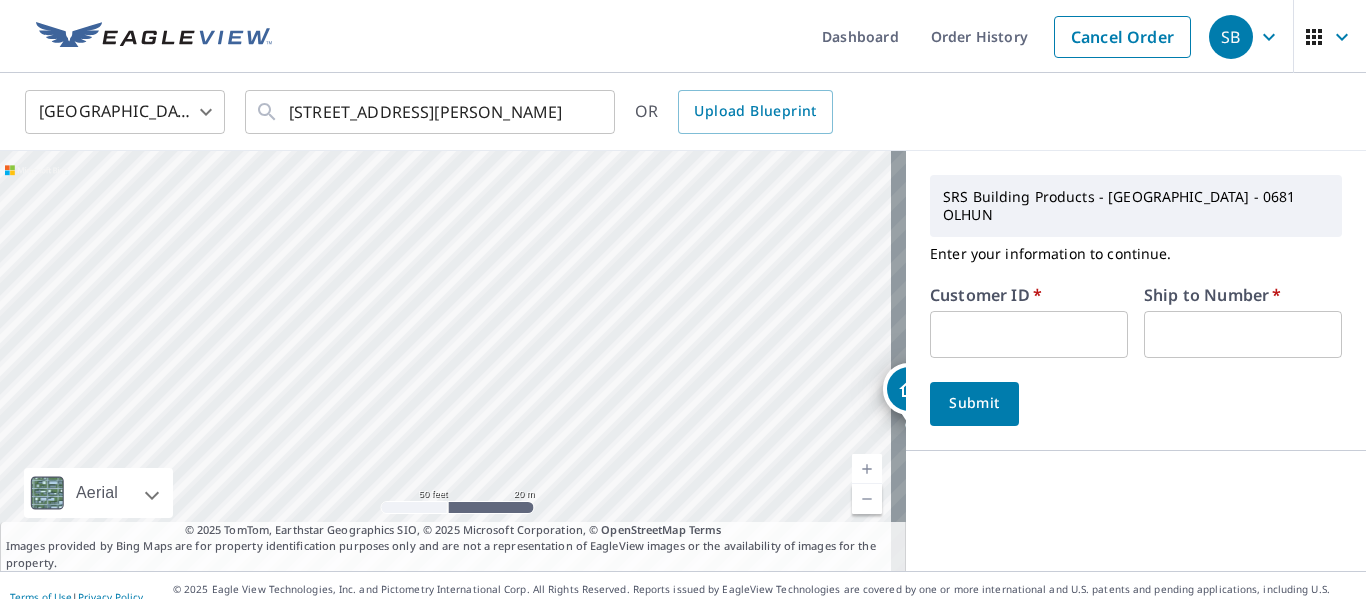 drag, startPoint x: 572, startPoint y: 314, endPoint x: 548, endPoint y: 419, distance: 107.70794 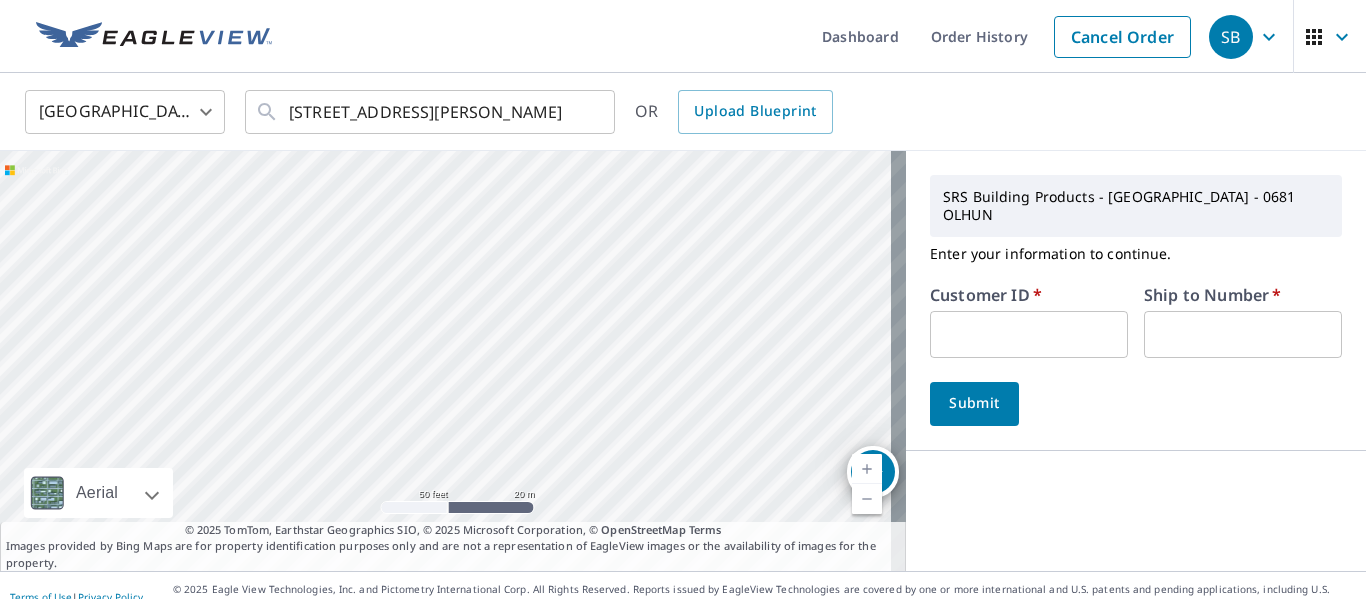 drag, startPoint x: 620, startPoint y: 237, endPoint x: 584, endPoint y: 320, distance: 90.47099 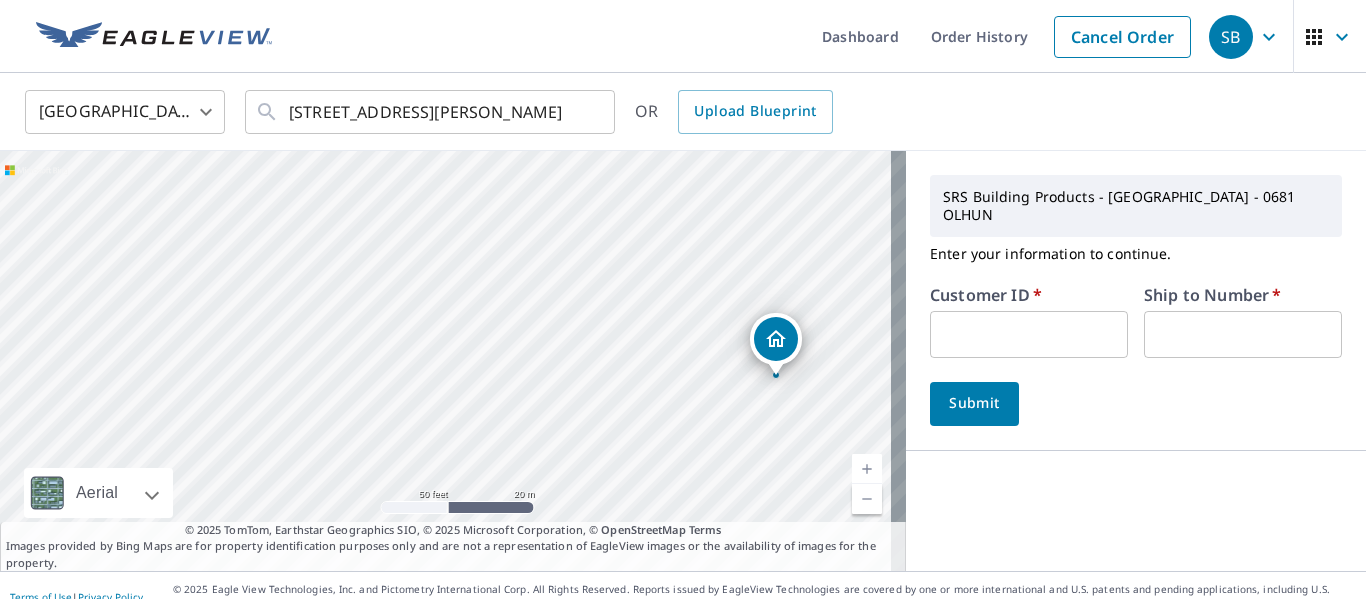 drag, startPoint x: 704, startPoint y: 371, endPoint x: 607, endPoint y: 238, distance: 164.6147 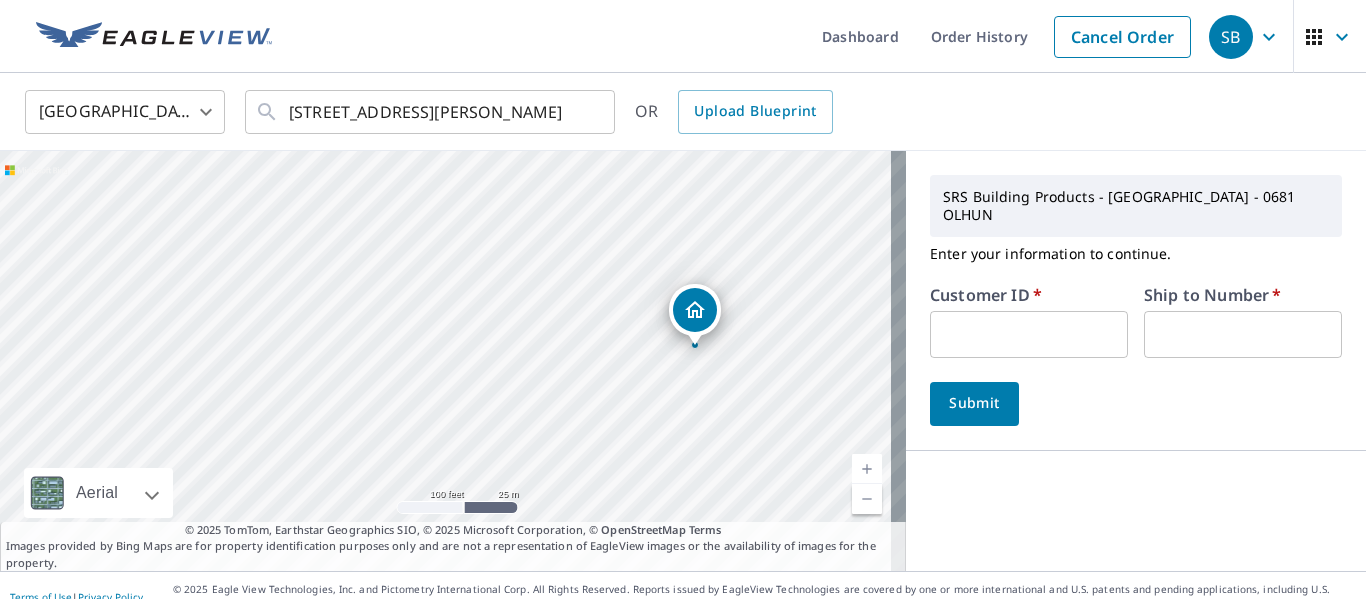 drag, startPoint x: 621, startPoint y: 278, endPoint x: 624, endPoint y: 324, distance: 46.09772 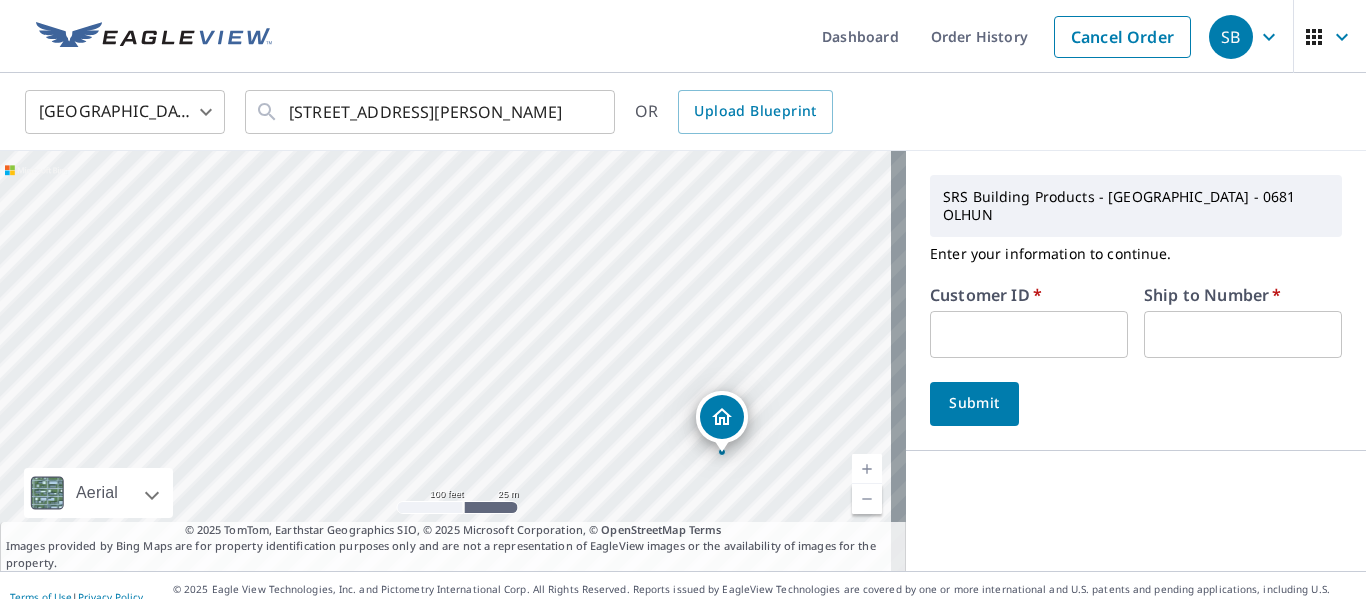 drag, startPoint x: 600, startPoint y: 254, endPoint x: 630, endPoint y: 366, distance: 115.948265 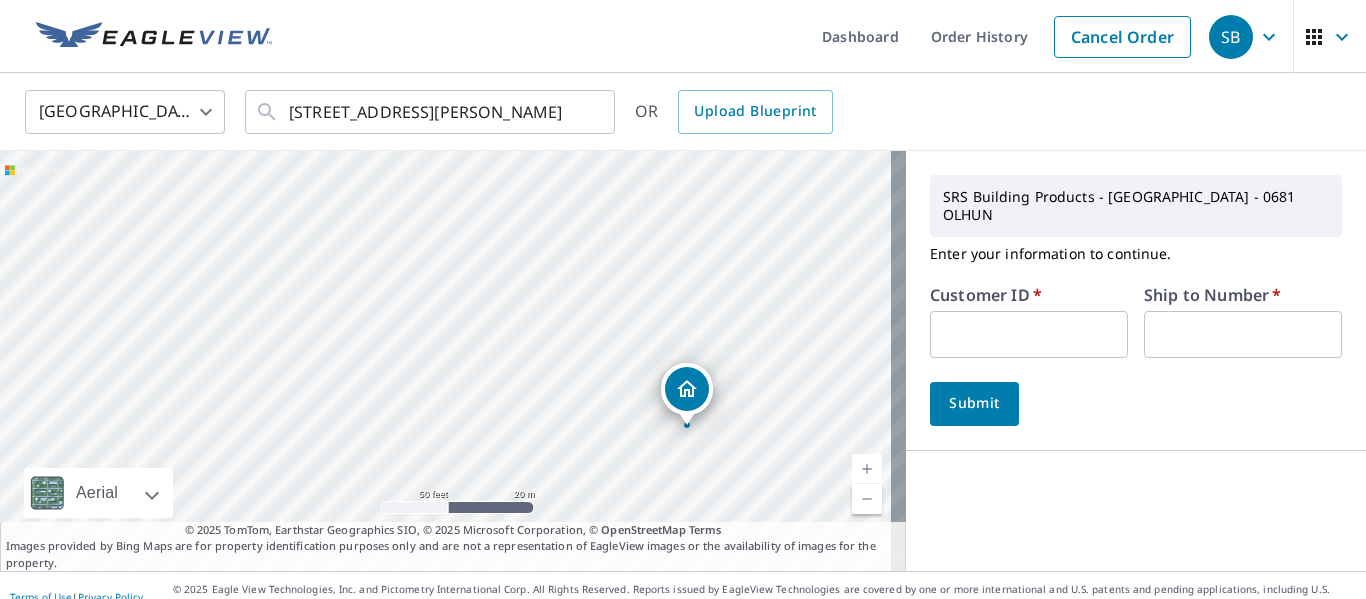 drag, startPoint x: 660, startPoint y: 308, endPoint x: 464, endPoint y: 166, distance: 242.03305 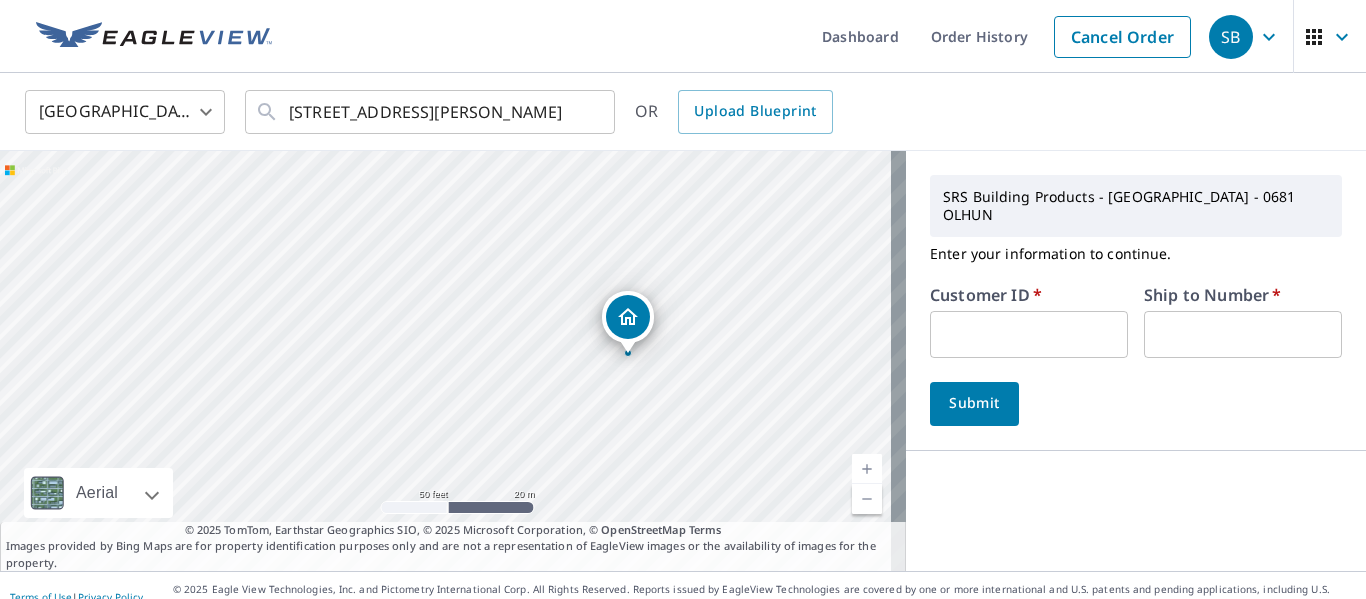 drag, startPoint x: 609, startPoint y: 337, endPoint x: 536, endPoint y: 246, distance: 116.6619 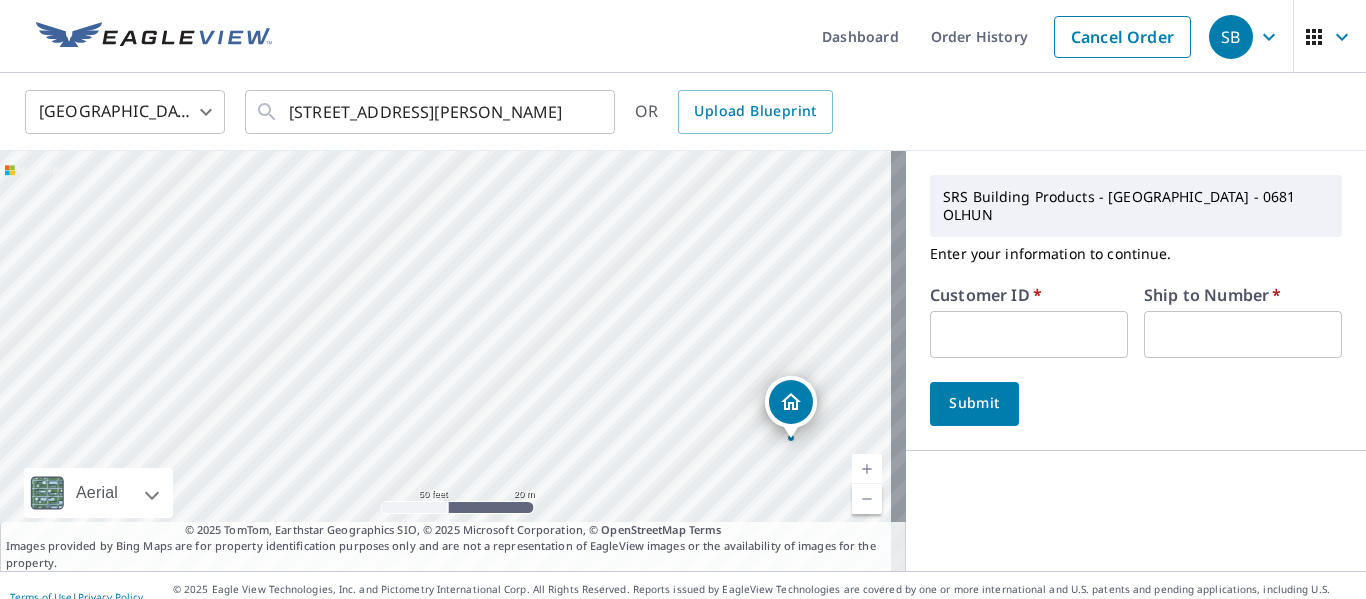 drag, startPoint x: 525, startPoint y: 308, endPoint x: 702, endPoint y: 412, distance: 205.29248 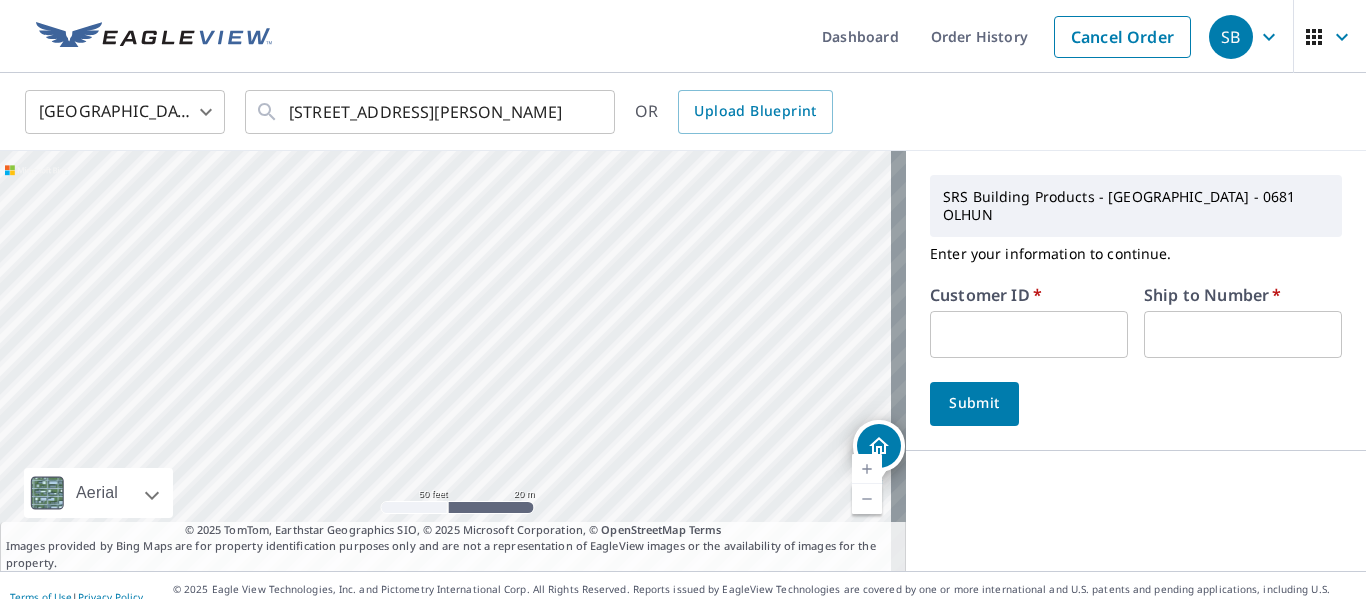 drag, startPoint x: 585, startPoint y: 341, endPoint x: 673, endPoint y: 385, distance: 98.38699 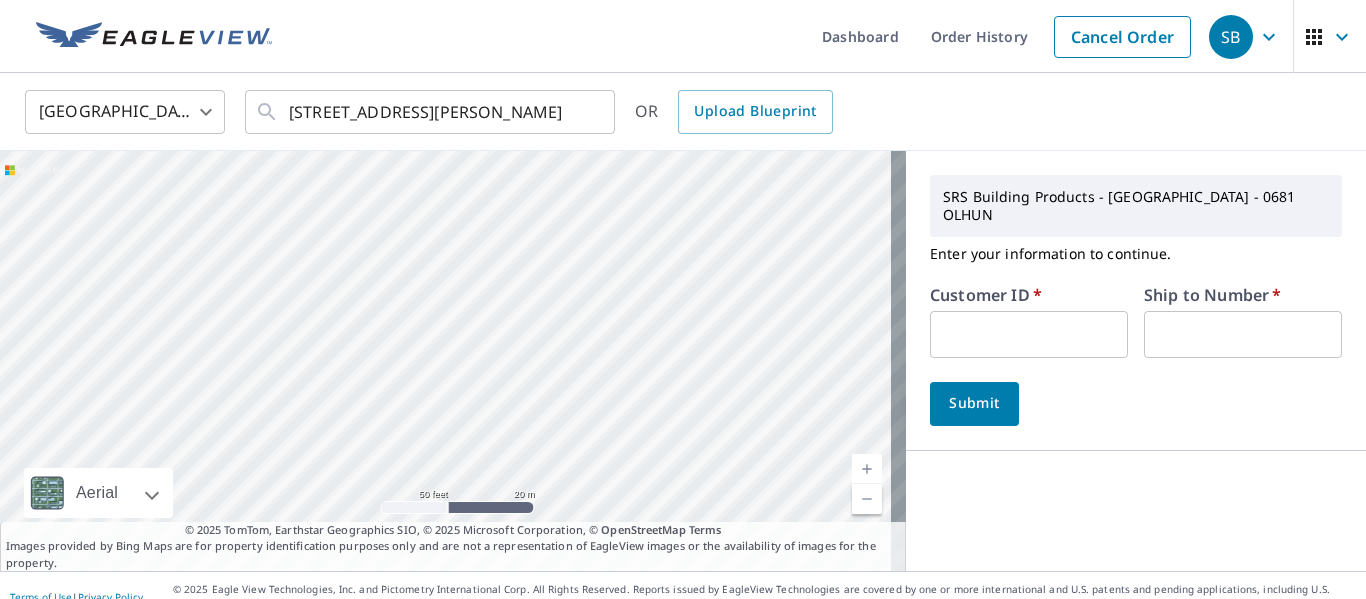 drag, startPoint x: 597, startPoint y: 398, endPoint x: 659, endPoint y: 357, distance: 74.330345 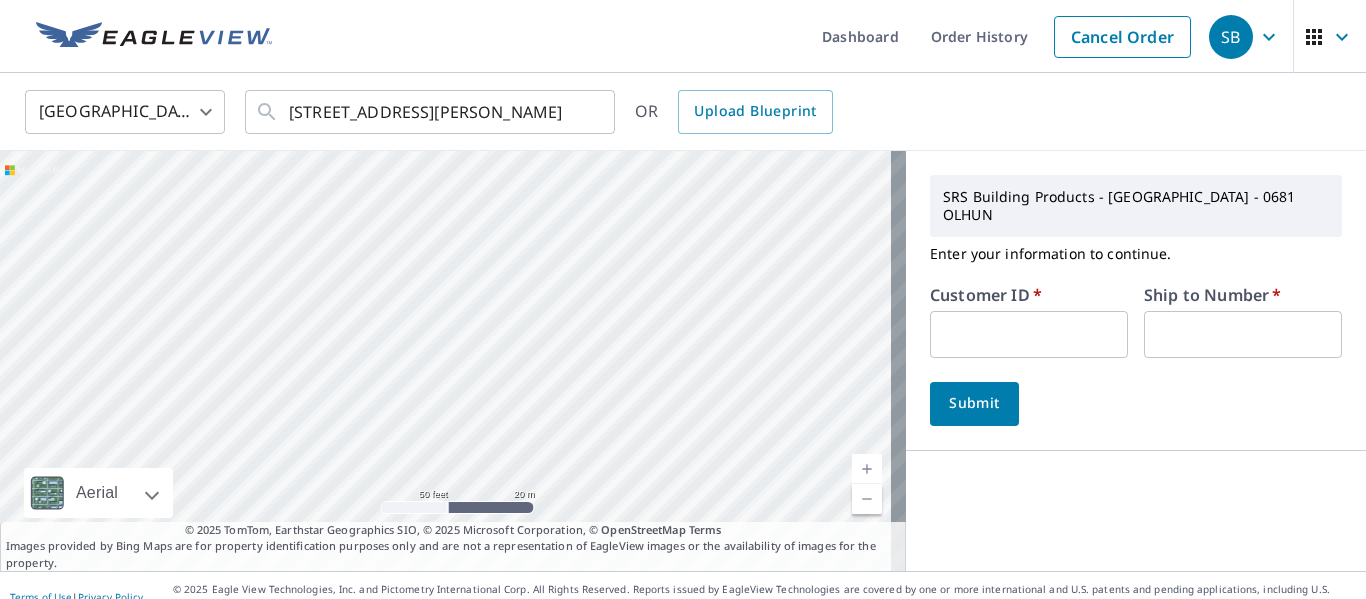 drag, startPoint x: 626, startPoint y: 262, endPoint x: 624, endPoint y: 355, distance: 93.0215 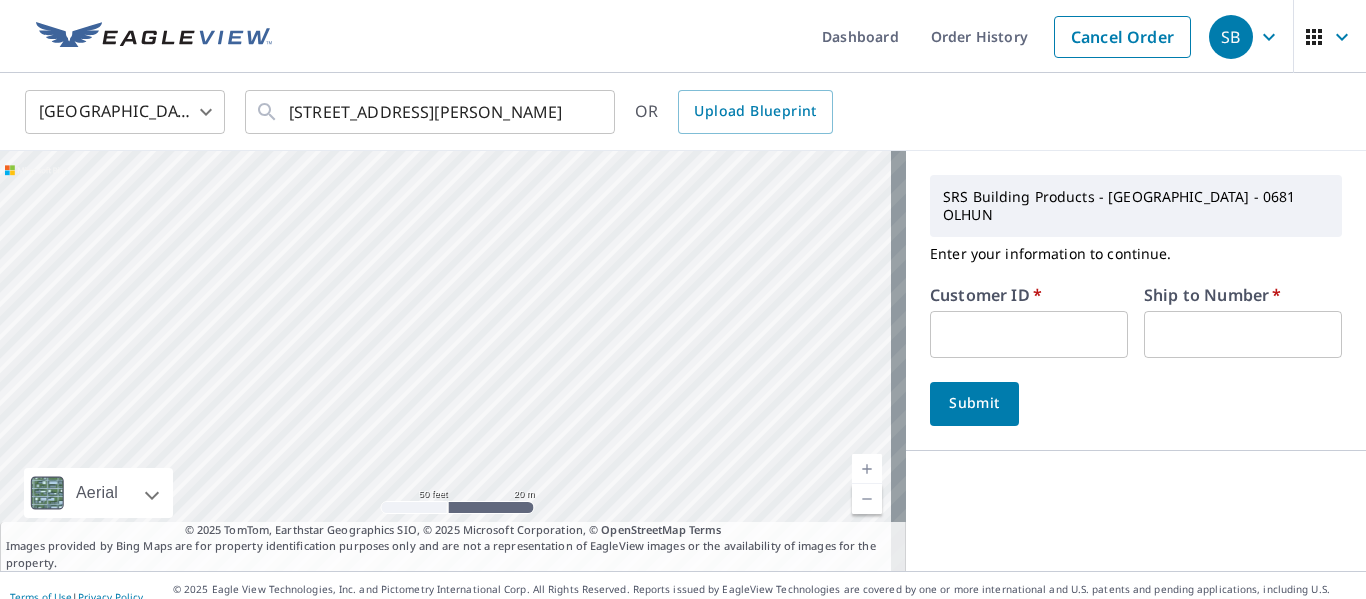 drag, startPoint x: 631, startPoint y: 319, endPoint x: 632, endPoint y: 190, distance: 129.00388 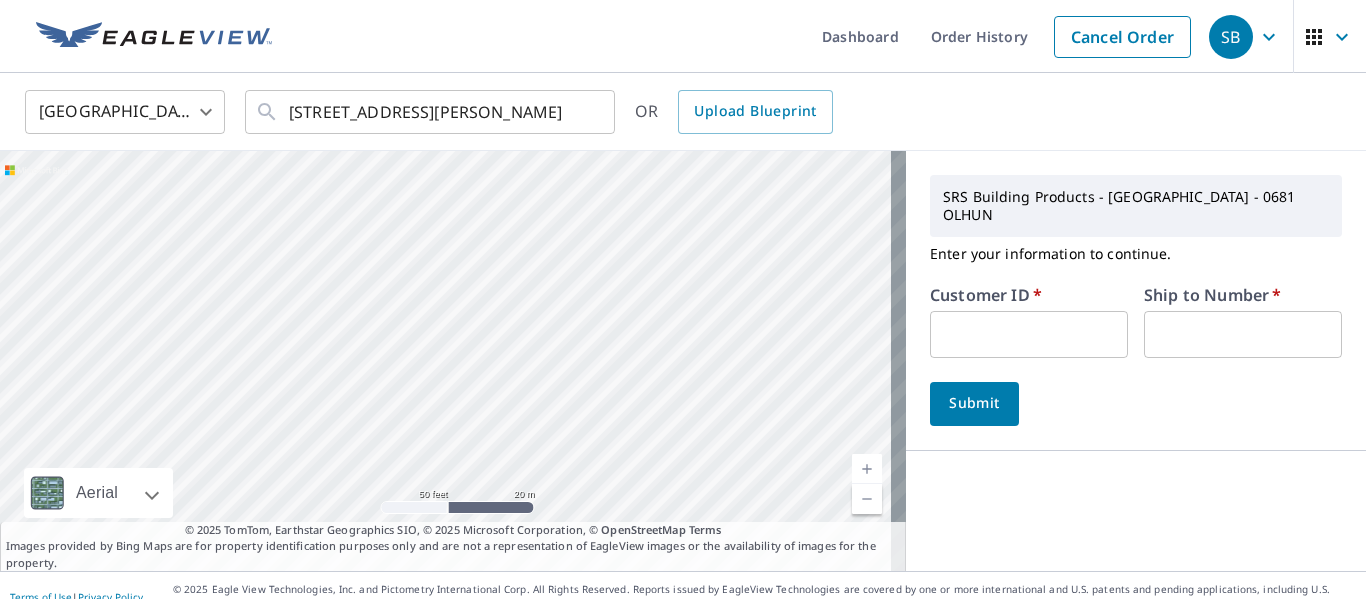 drag, startPoint x: 732, startPoint y: 376, endPoint x: 686, endPoint y: 230, distance: 153.07515 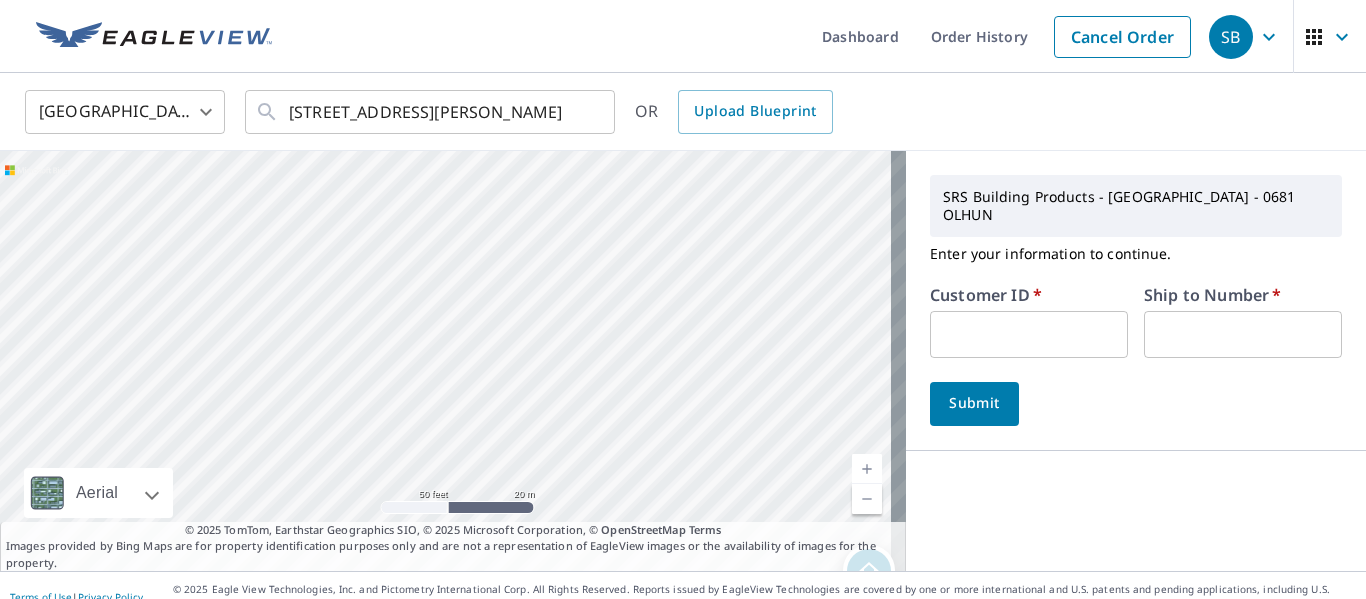drag, startPoint x: 700, startPoint y: 360, endPoint x: 646, endPoint y: 253, distance: 119.85408 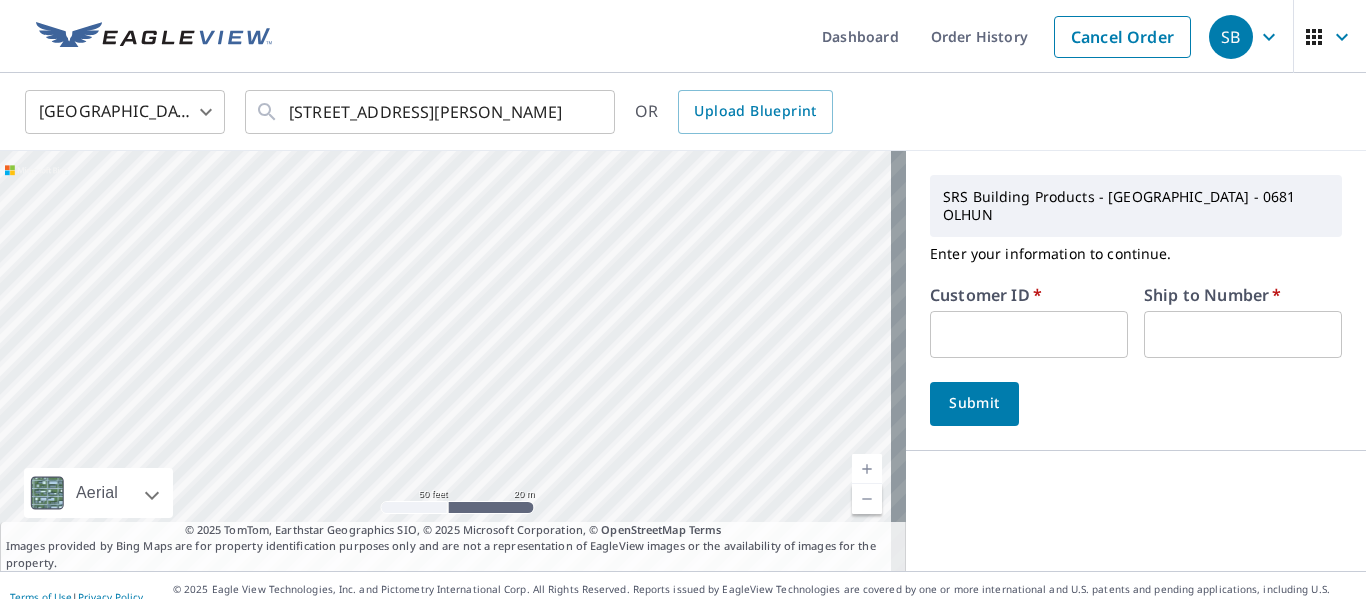 drag, startPoint x: 627, startPoint y: 220, endPoint x: 764, endPoint y: 257, distance: 141.90842 